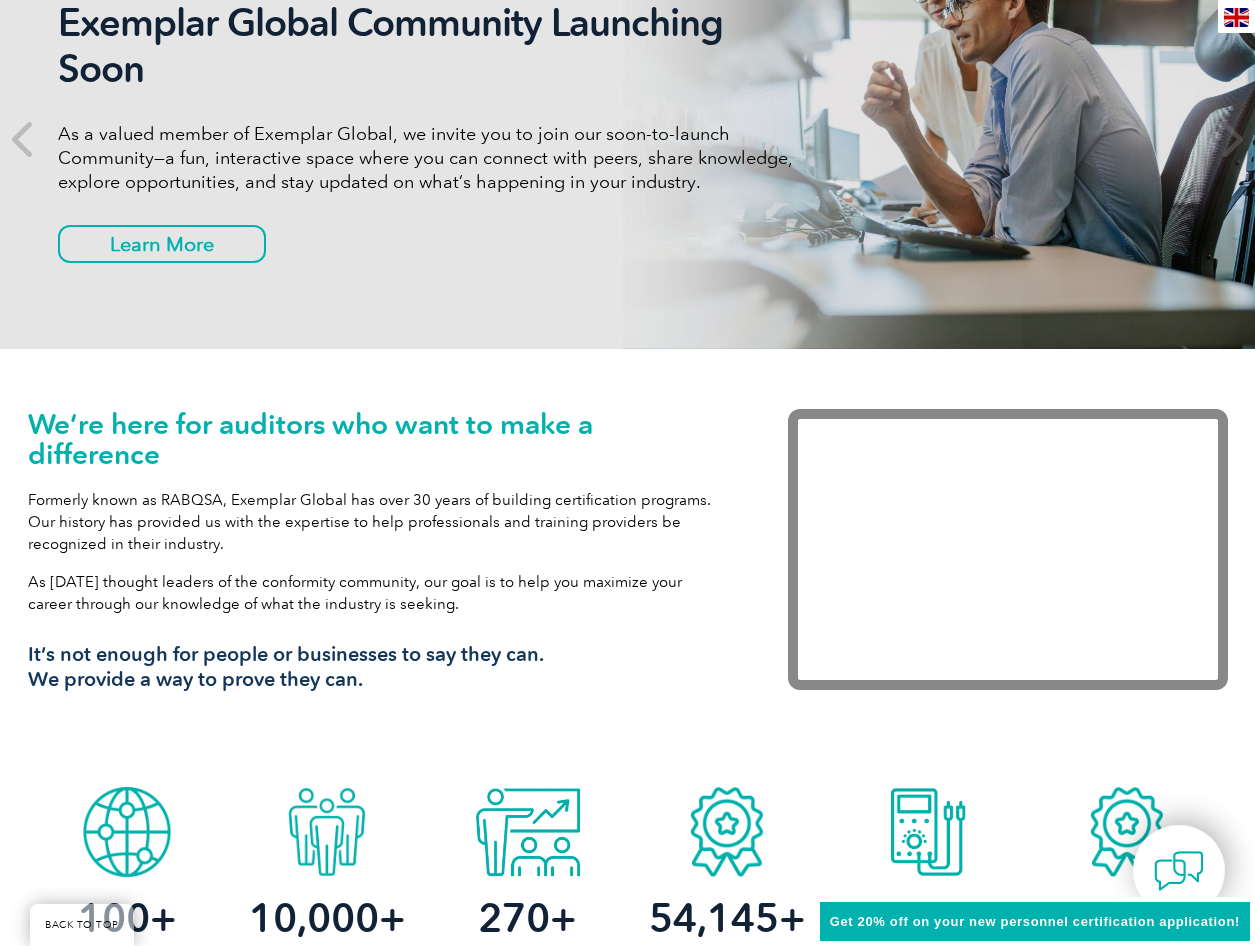 scroll, scrollTop: 367, scrollLeft: 0, axis: vertical 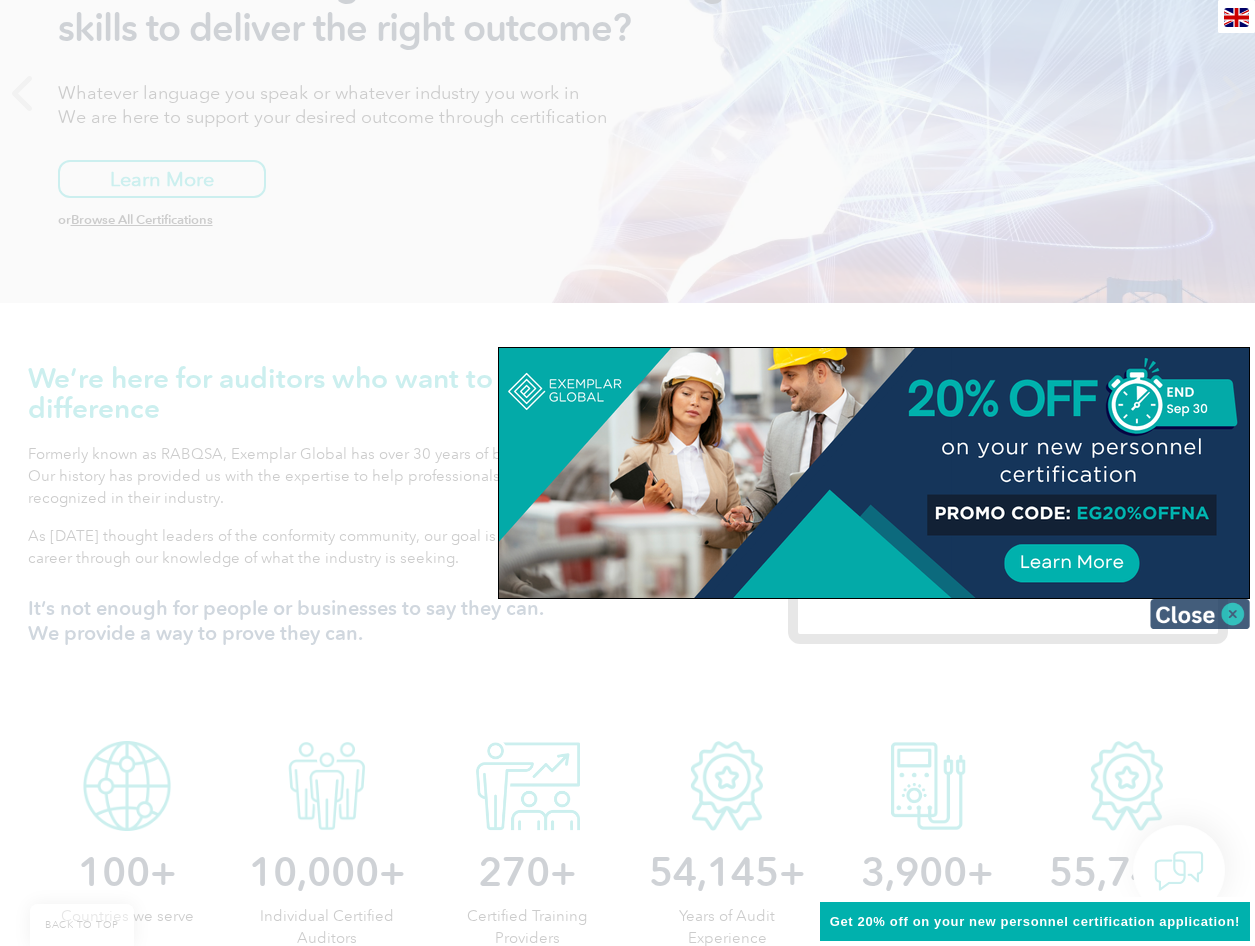 click at bounding box center [1200, 614] 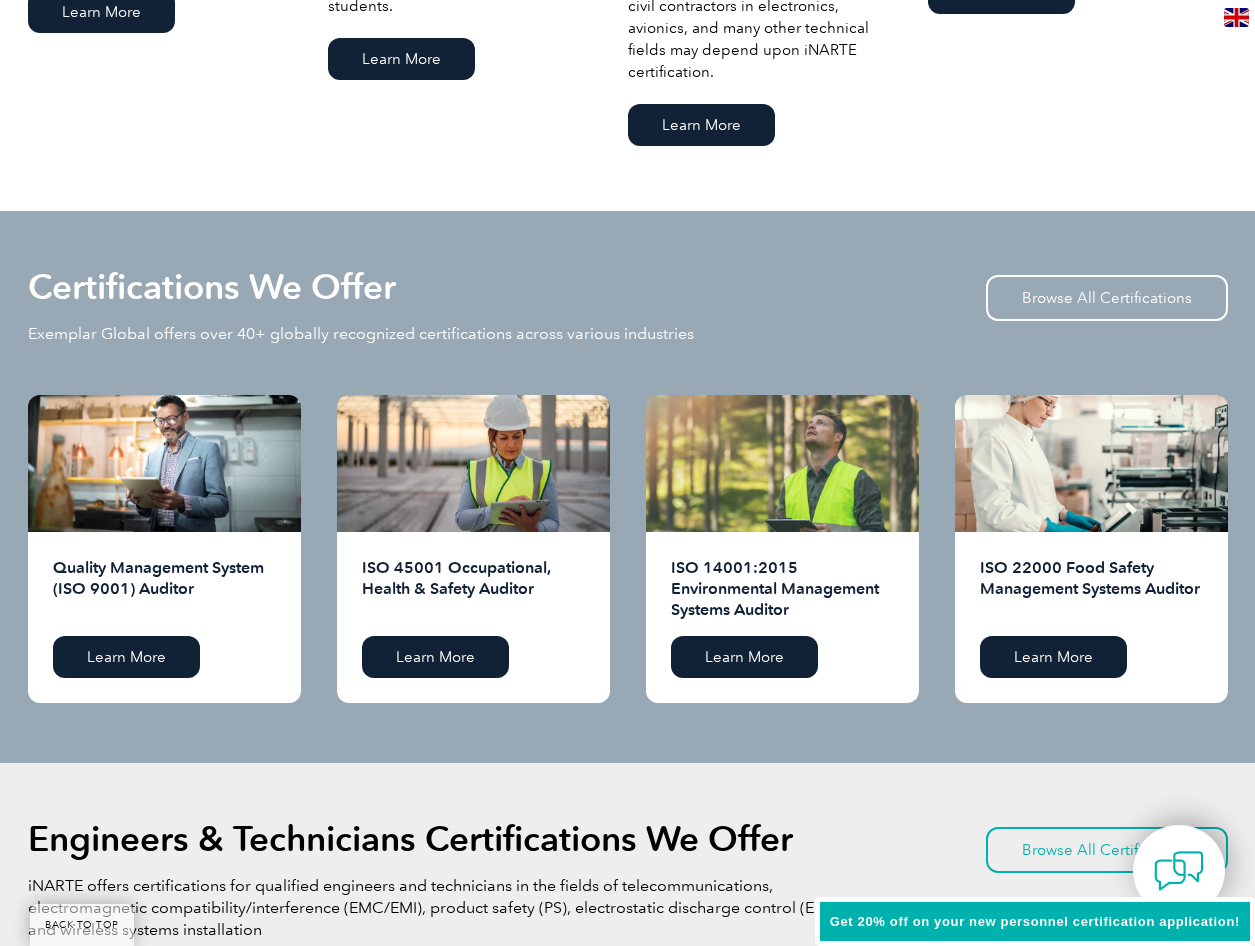 scroll, scrollTop: 1767, scrollLeft: 0, axis: vertical 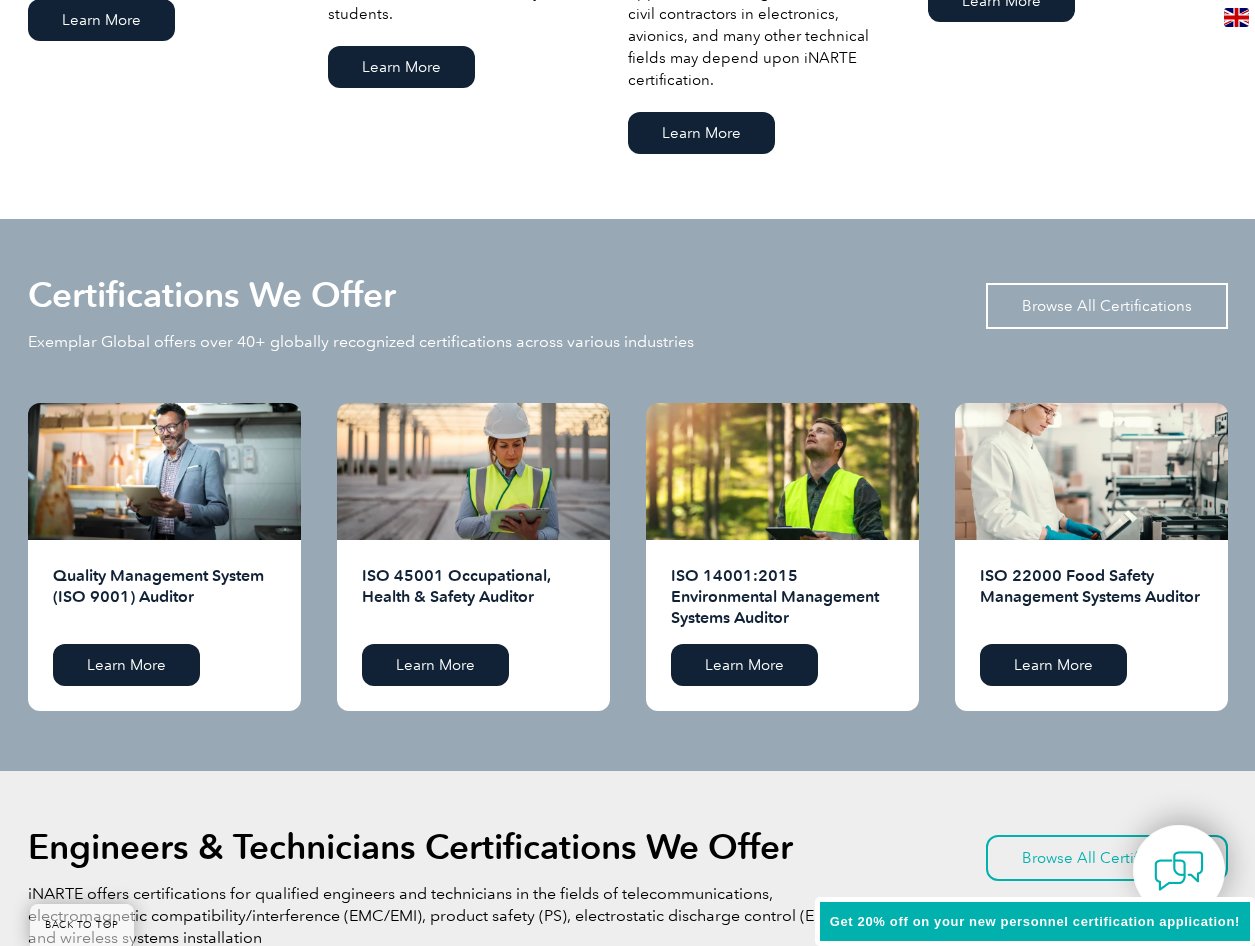 click on "Browse All Certifications" at bounding box center (1107, 306) 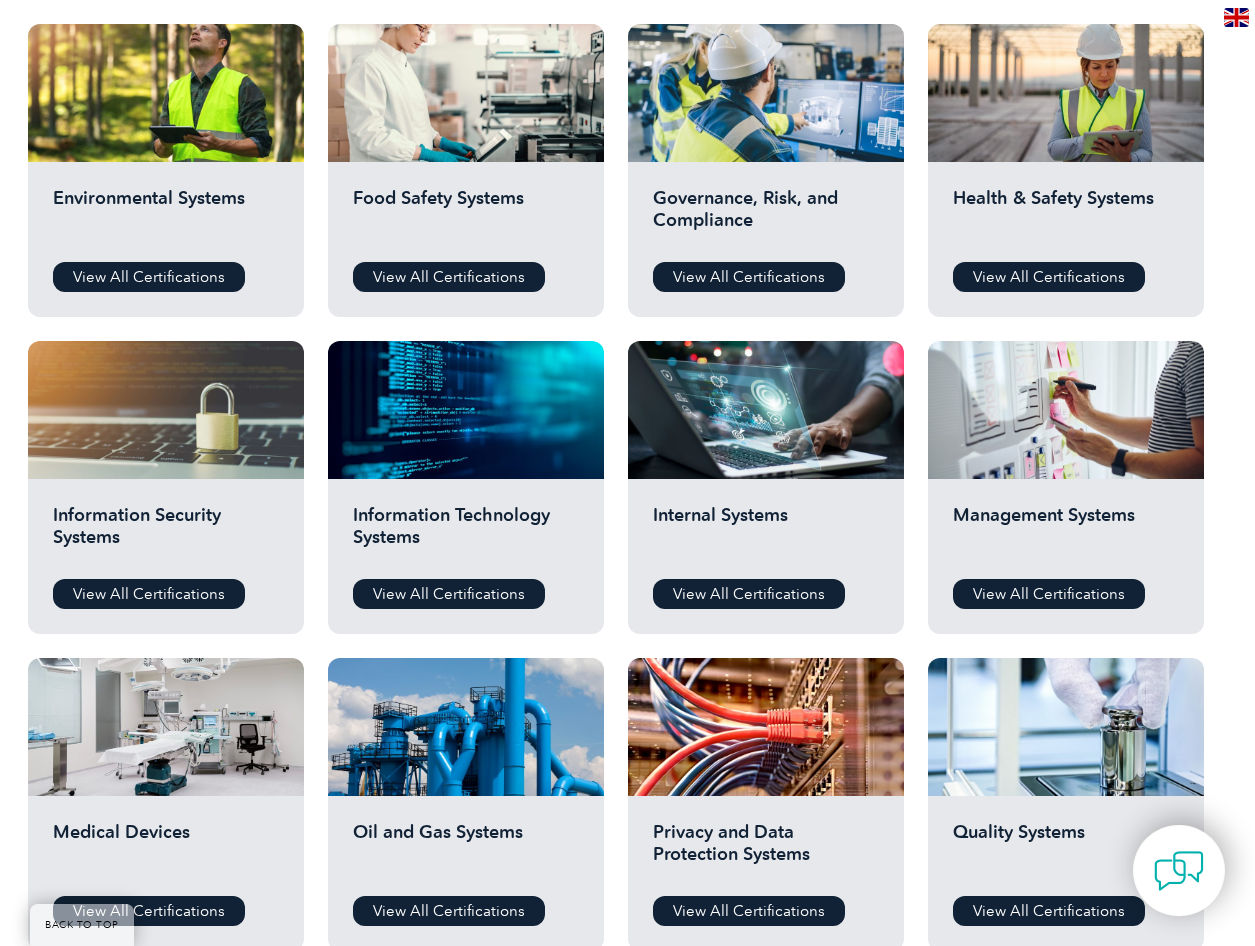 scroll, scrollTop: 733, scrollLeft: 0, axis: vertical 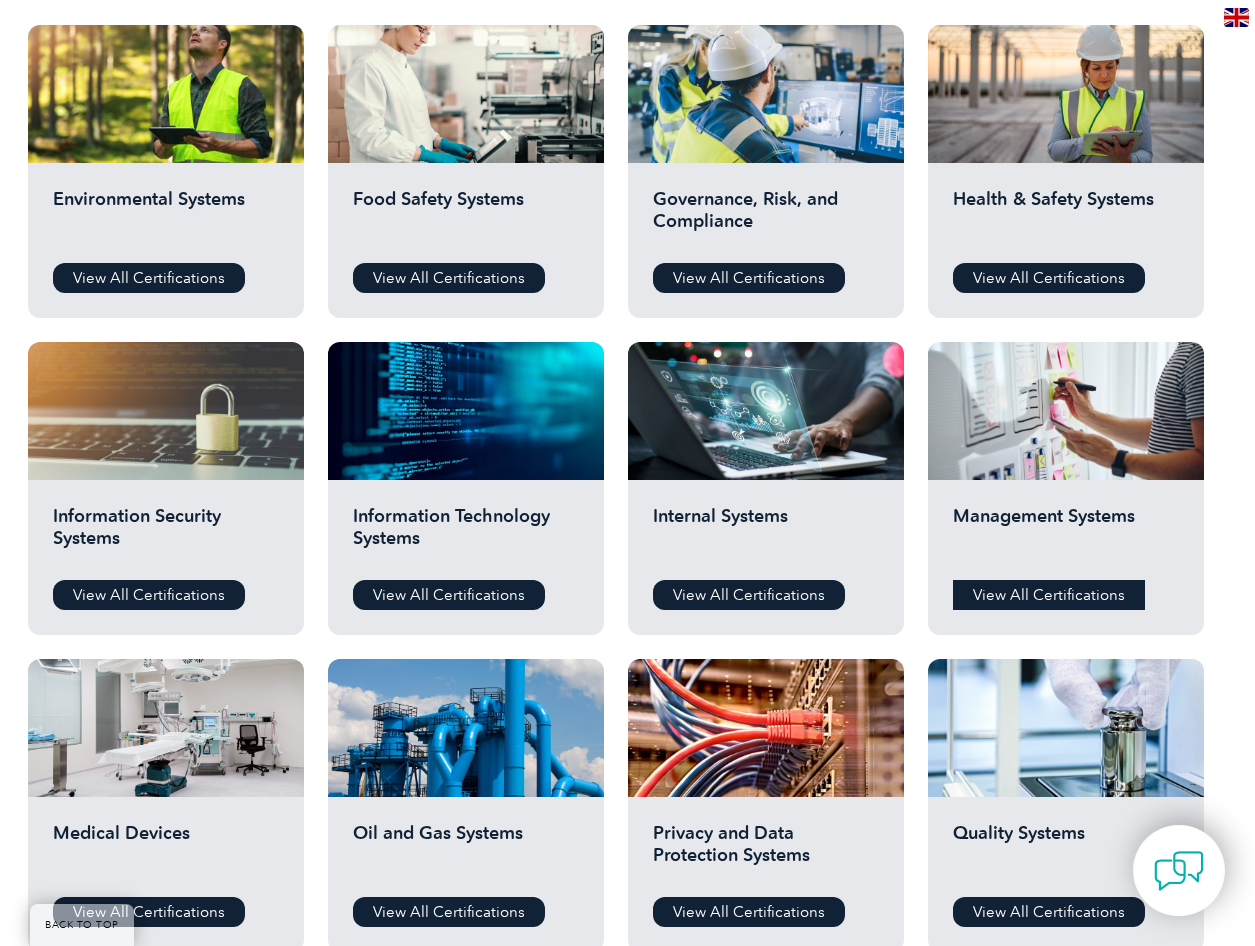 click on "View All Certifications" at bounding box center (1049, 595) 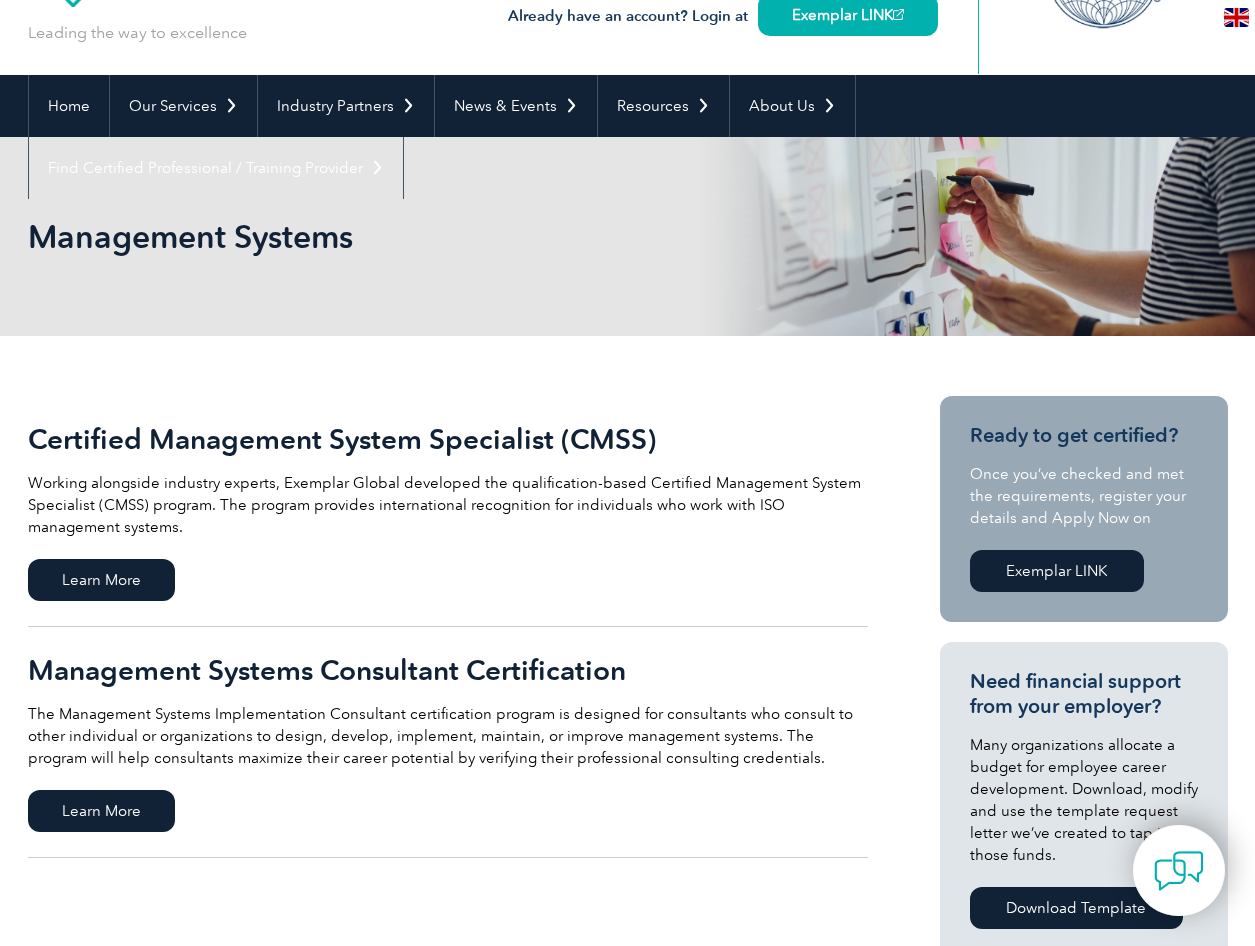 scroll, scrollTop: 0, scrollLeft: 0, axis: both 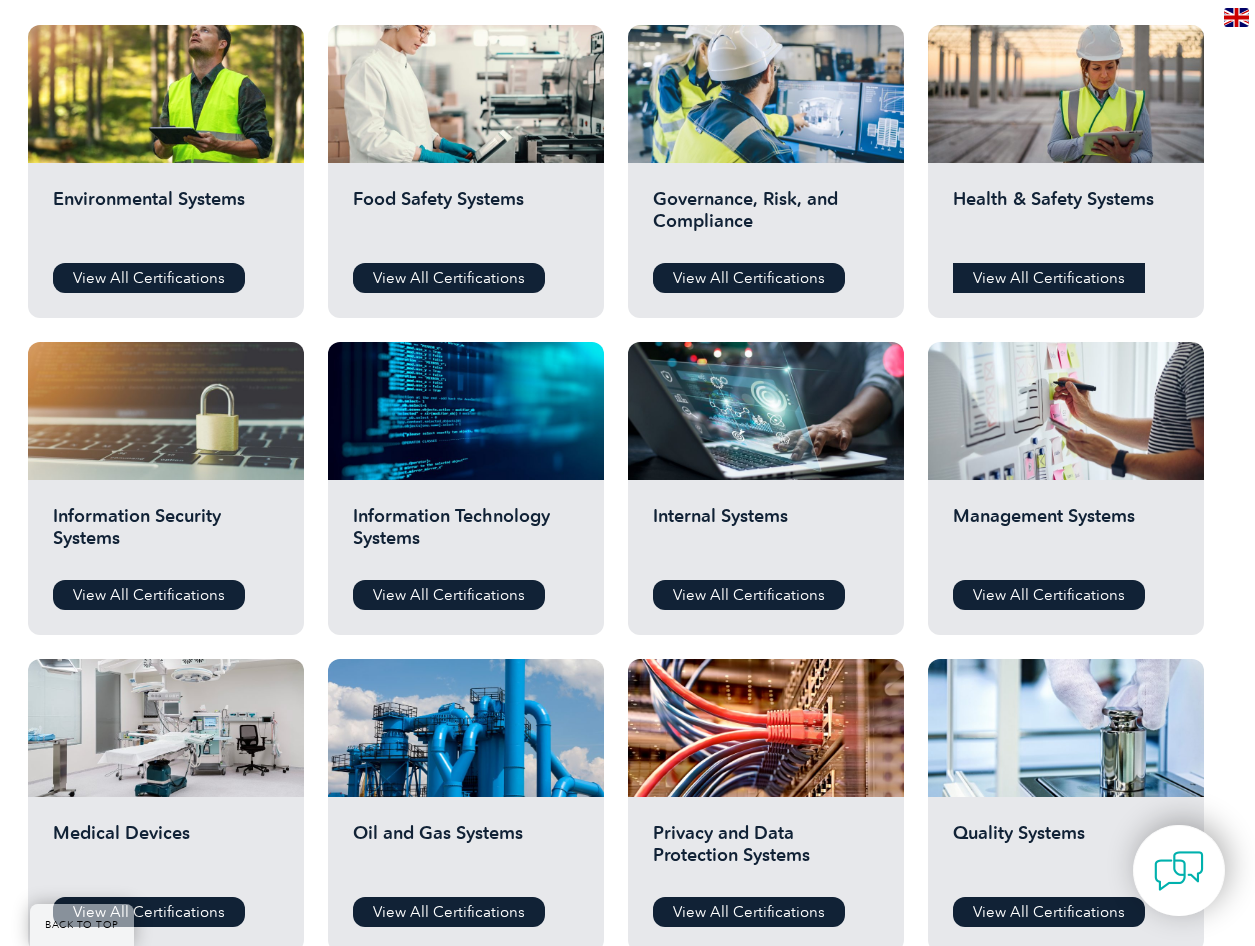 click on "View All Certifications" at bounding box center (1049, 278) 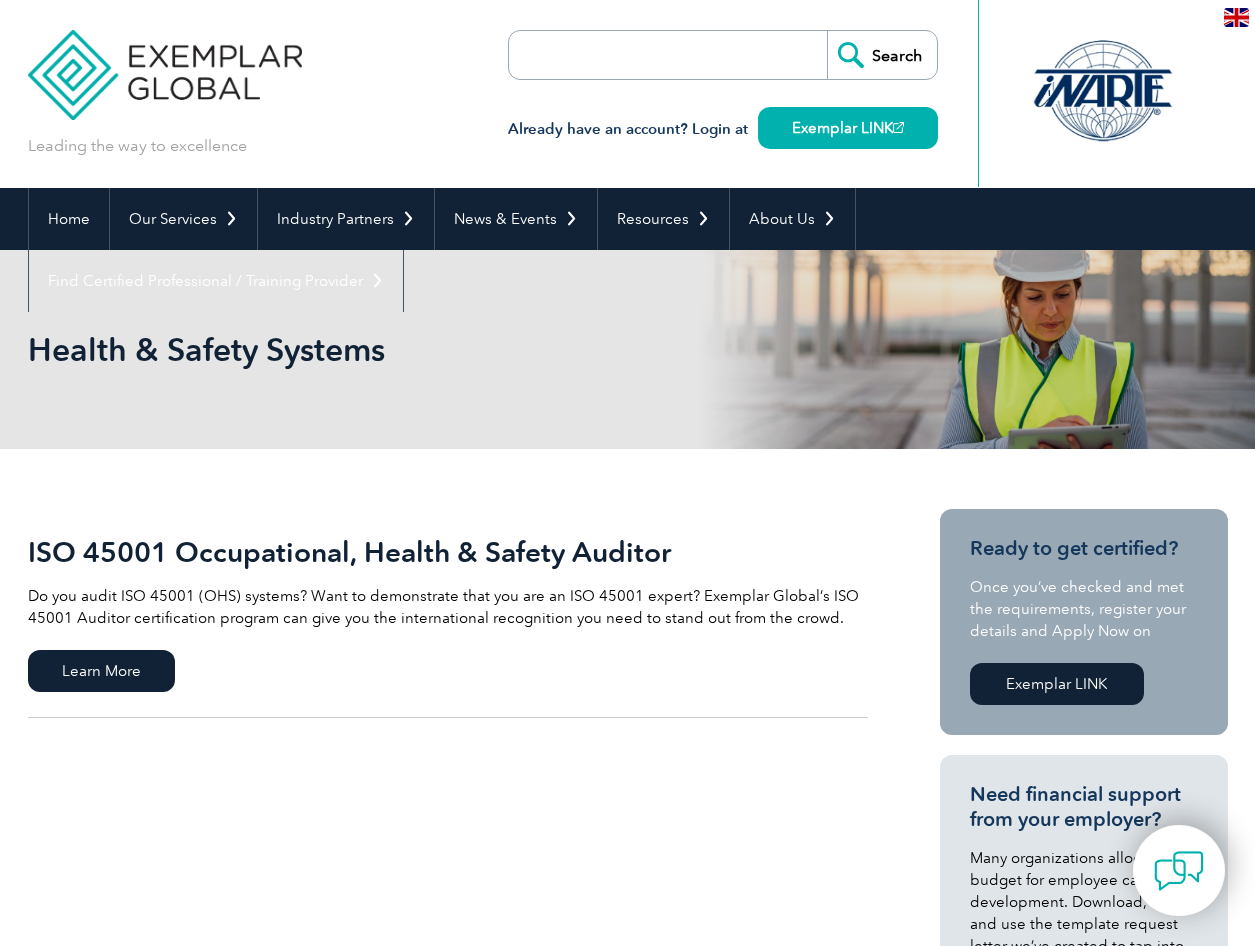 scroll, scrollTop: 0, scrollLeft: 0, axis: both 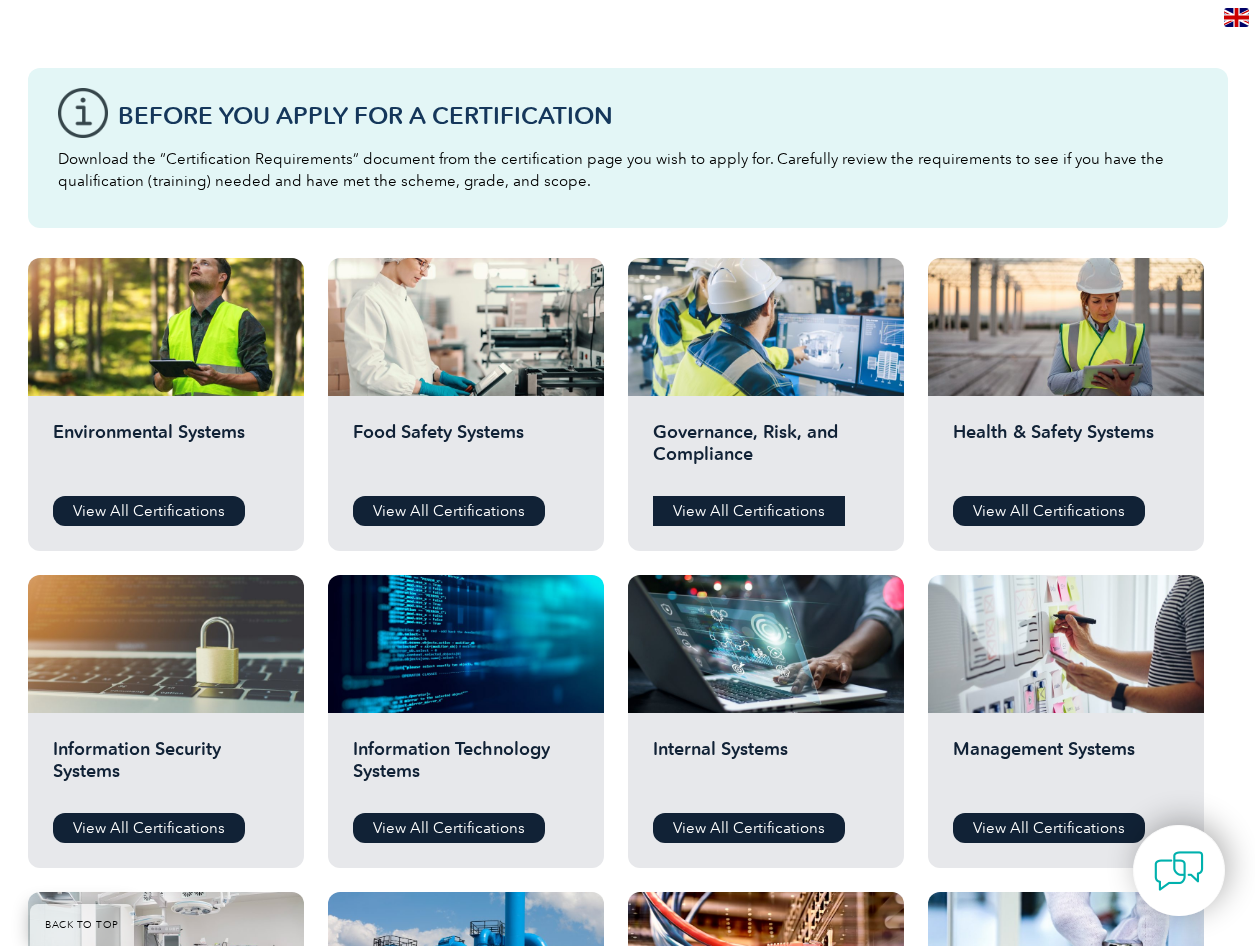 click on "View All Certifications" at bounding box center (749, 511) 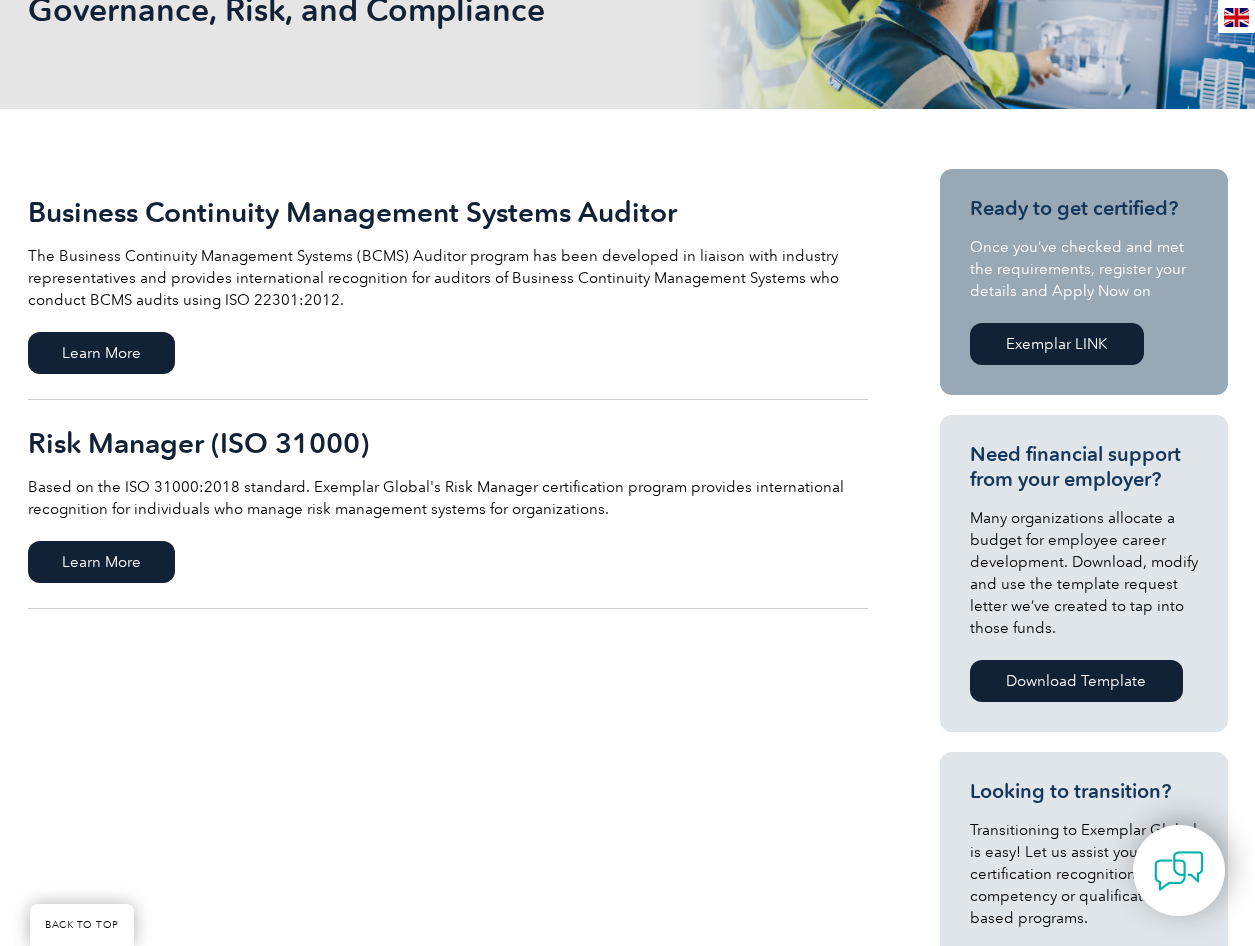 scroll, scrollTop: 333, scrollLeft: 0, axis: vertical 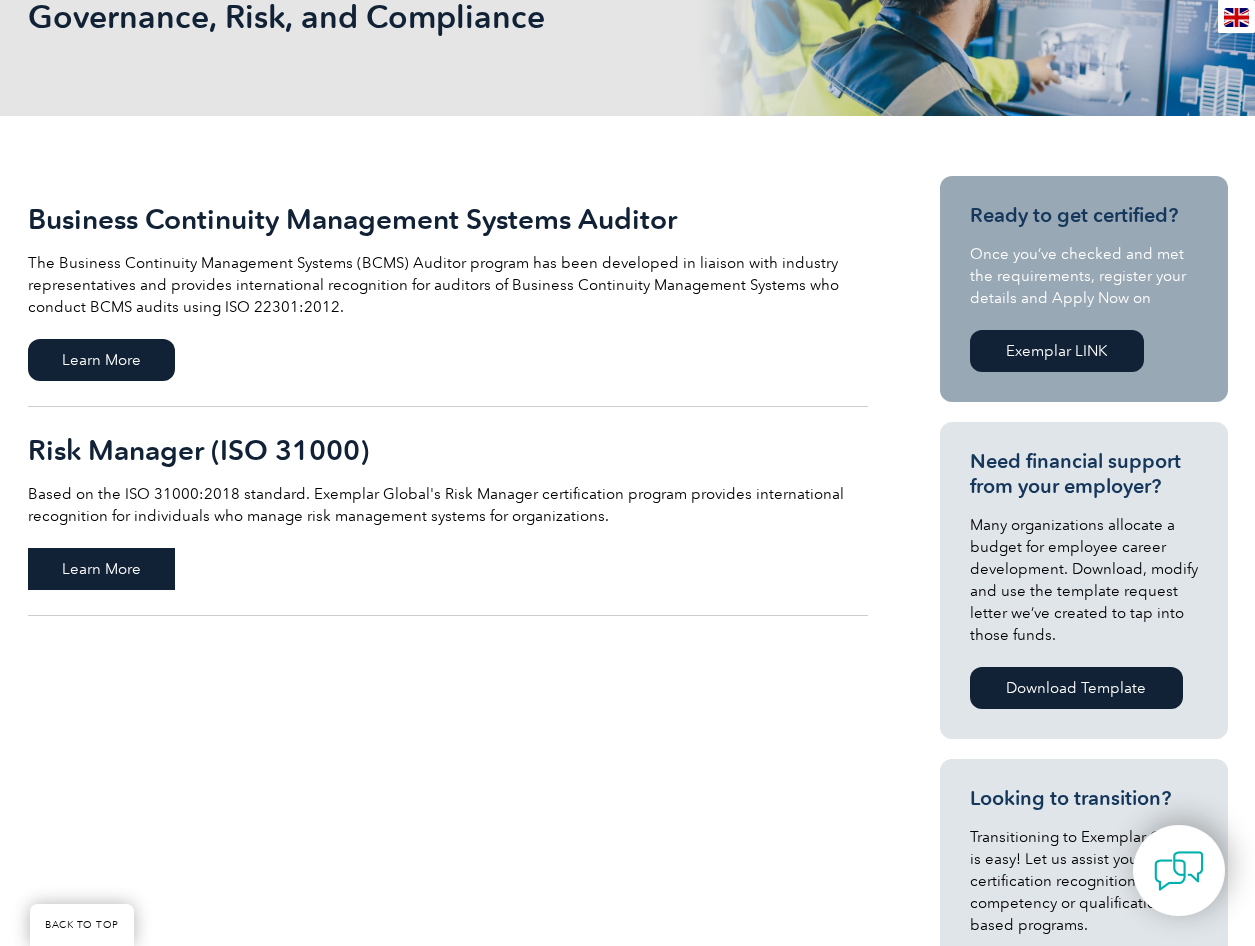 click on "Learn More" at bounding box center [101, 569] 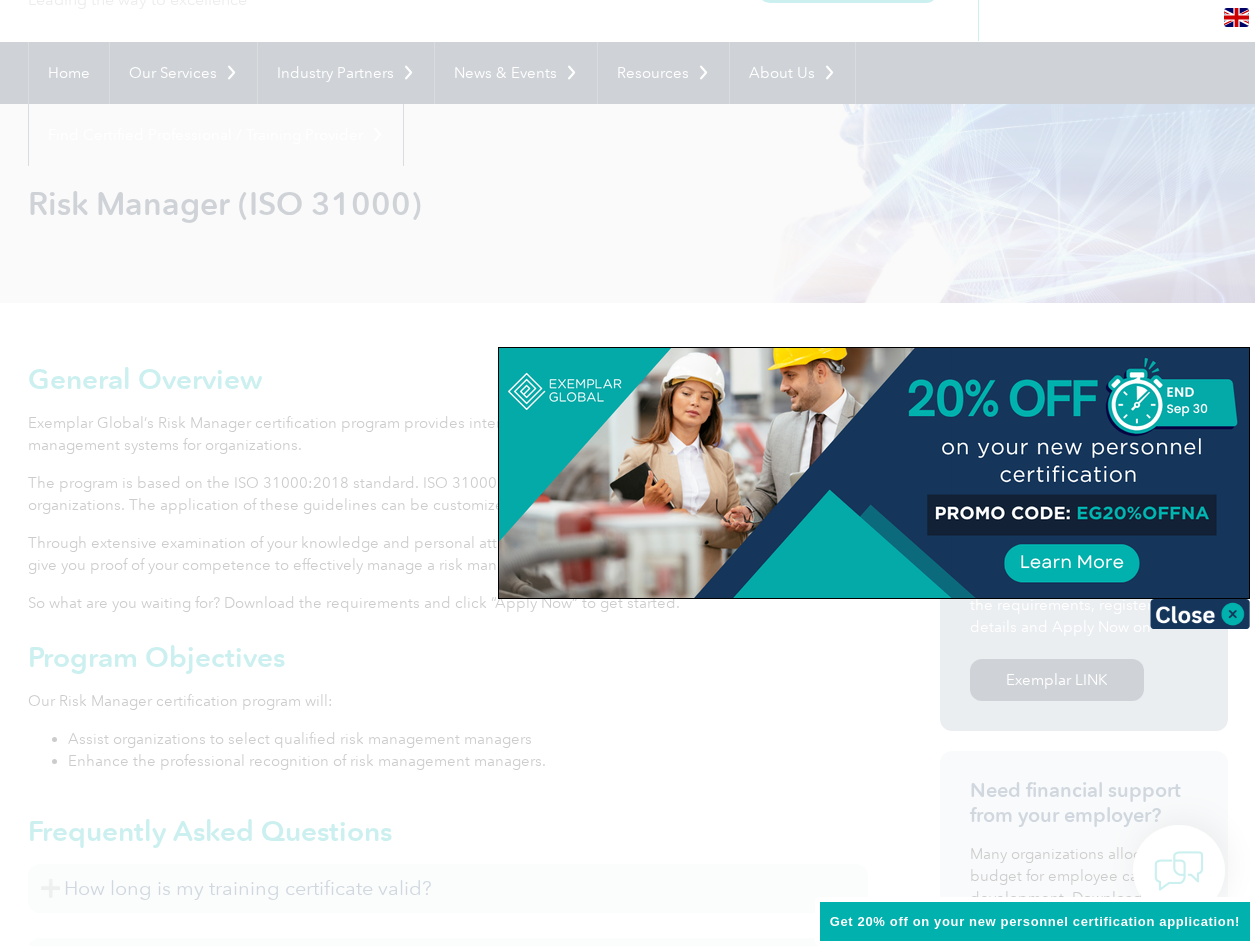 scroll, scrollTop: 167, scrollLeft: 0, axis: vertical 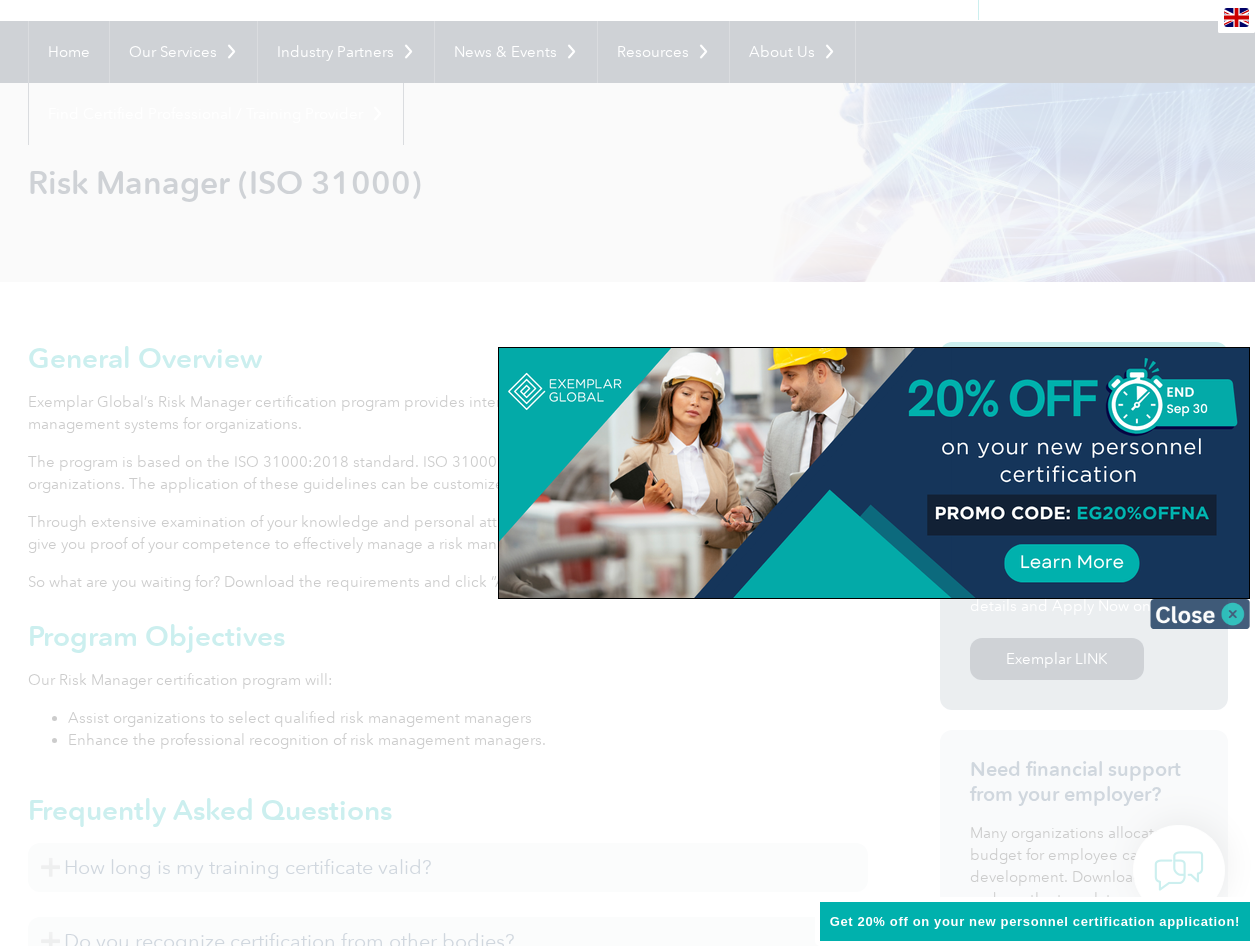 click at bounding box center (1200, 614) 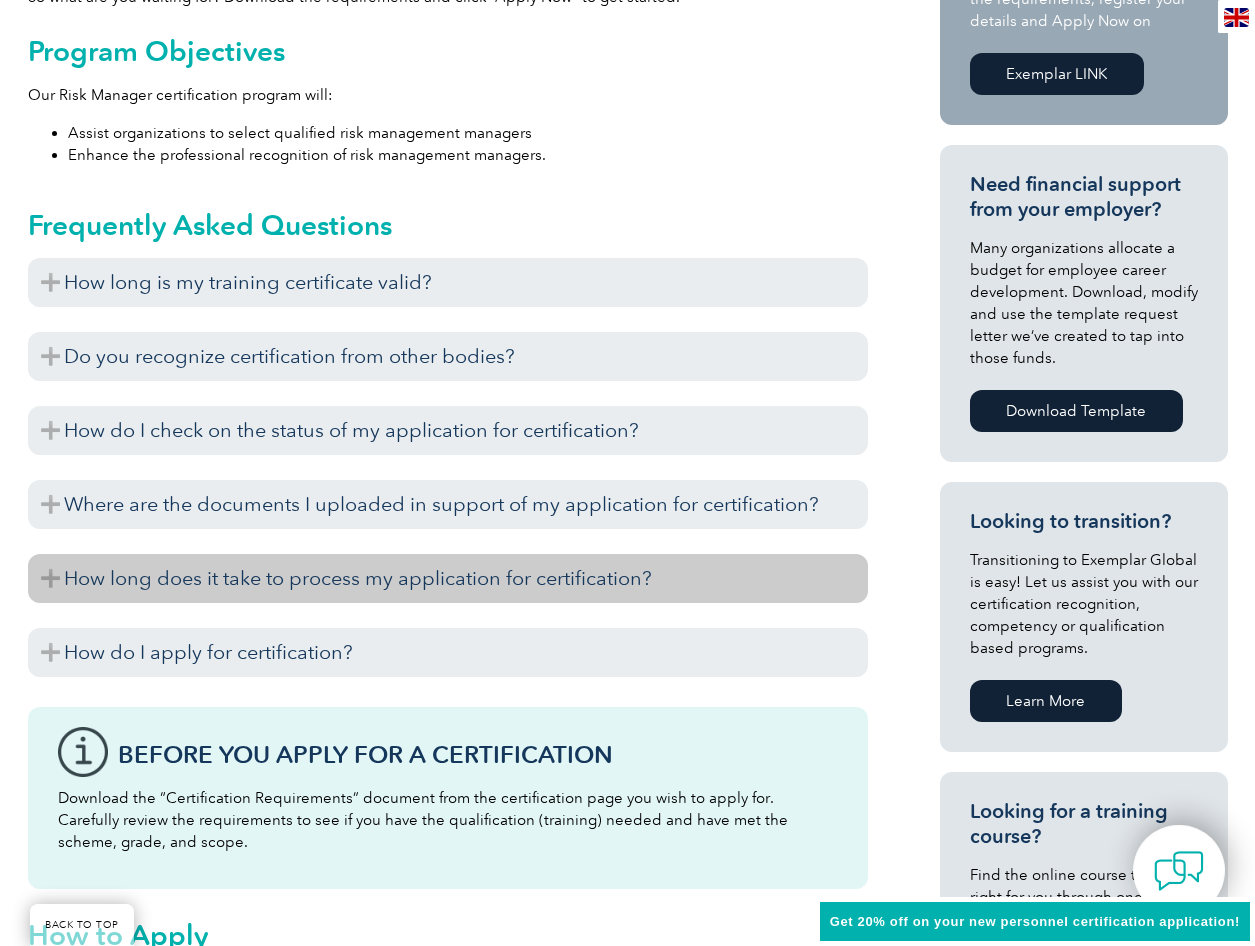 scroll, scrollTop: 767, scrollLeft: 0, axis: vertical 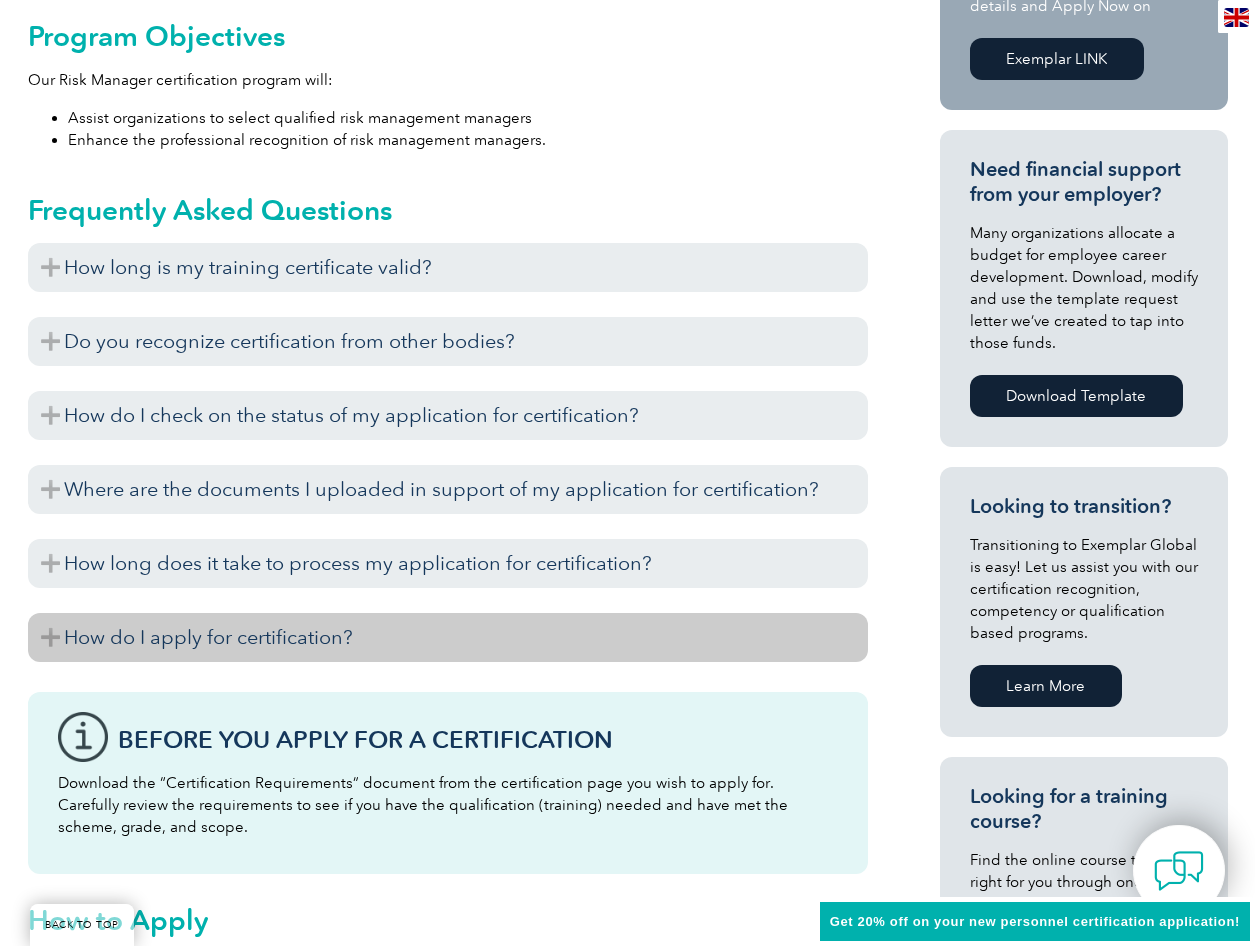 click on "How do I apply for certification?" at bounding box center [448, 637] 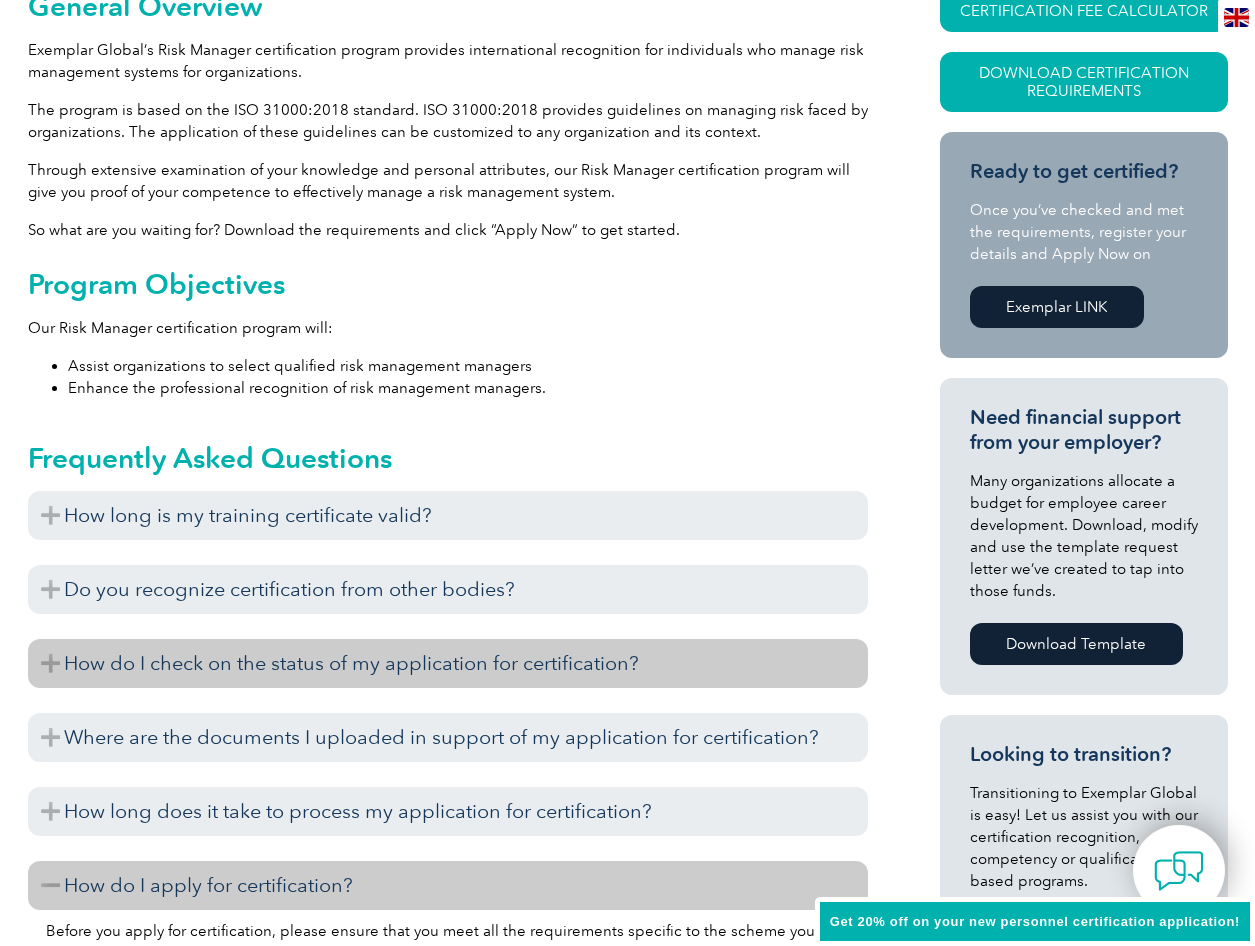 scroll, scrollTop: 0, scrollLeft: 0, axis: both 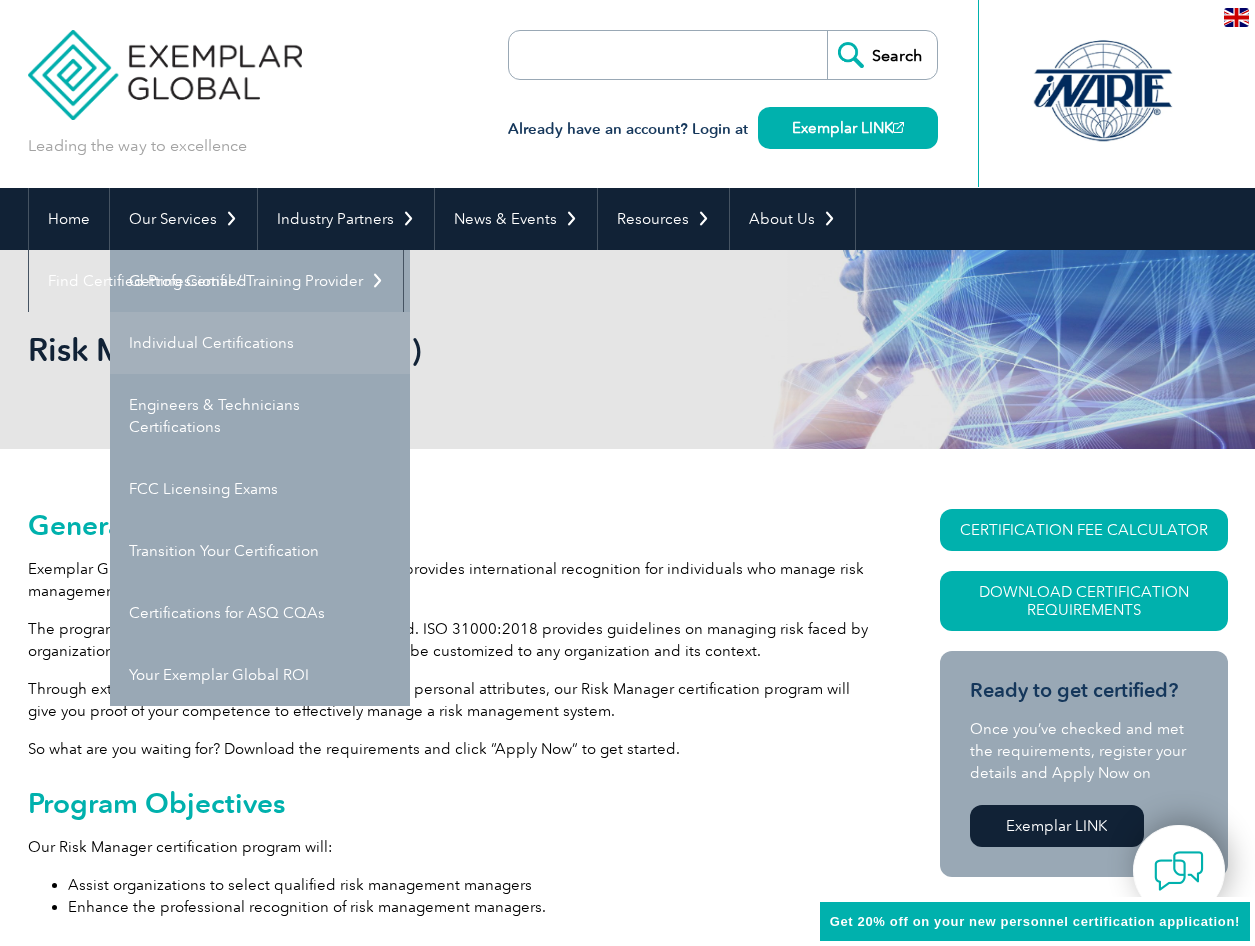 click on "Individual Certifications" at bounding box center [260, 343] 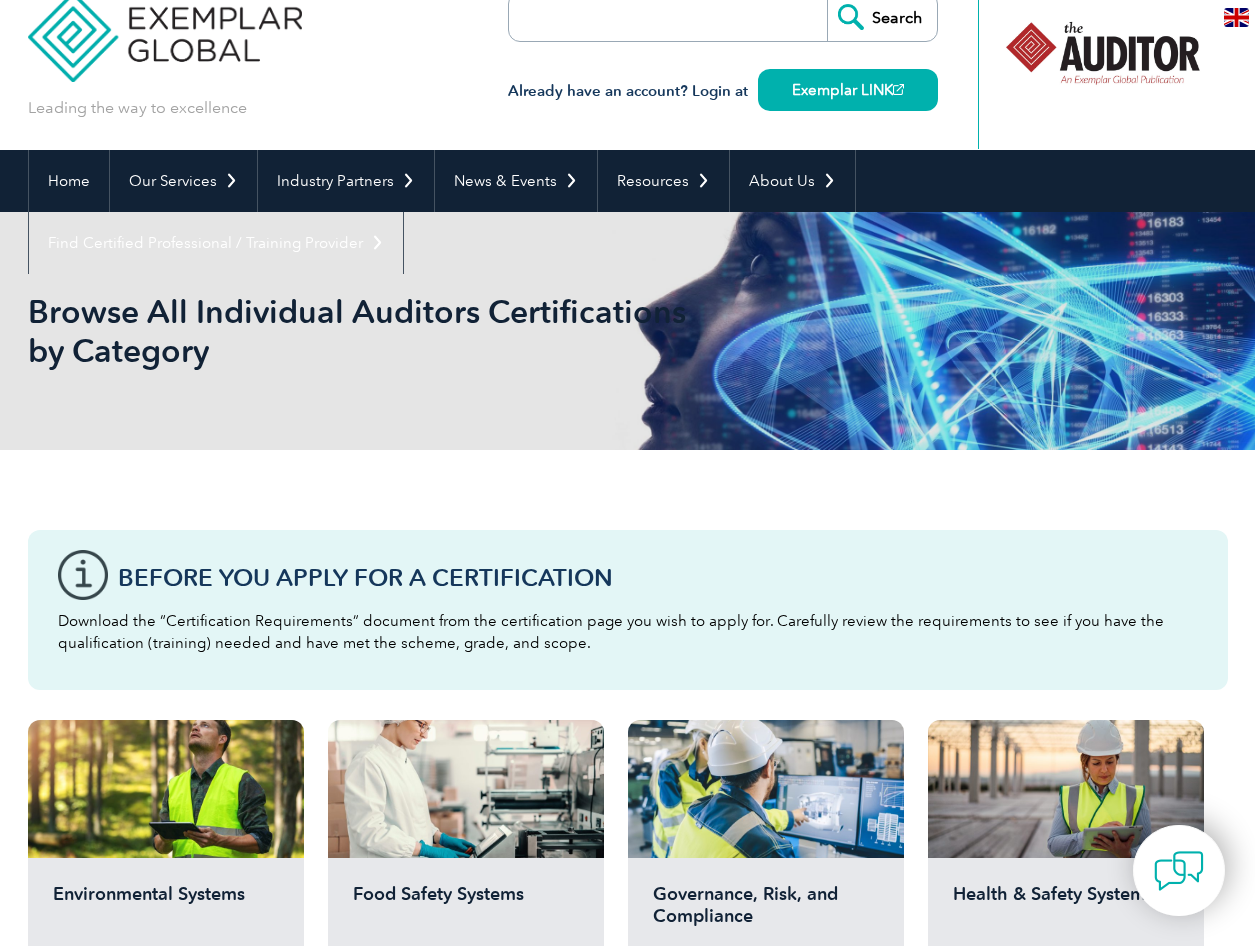scroll, scrollTop: 33, scrollLeft: 0, axis: vertical 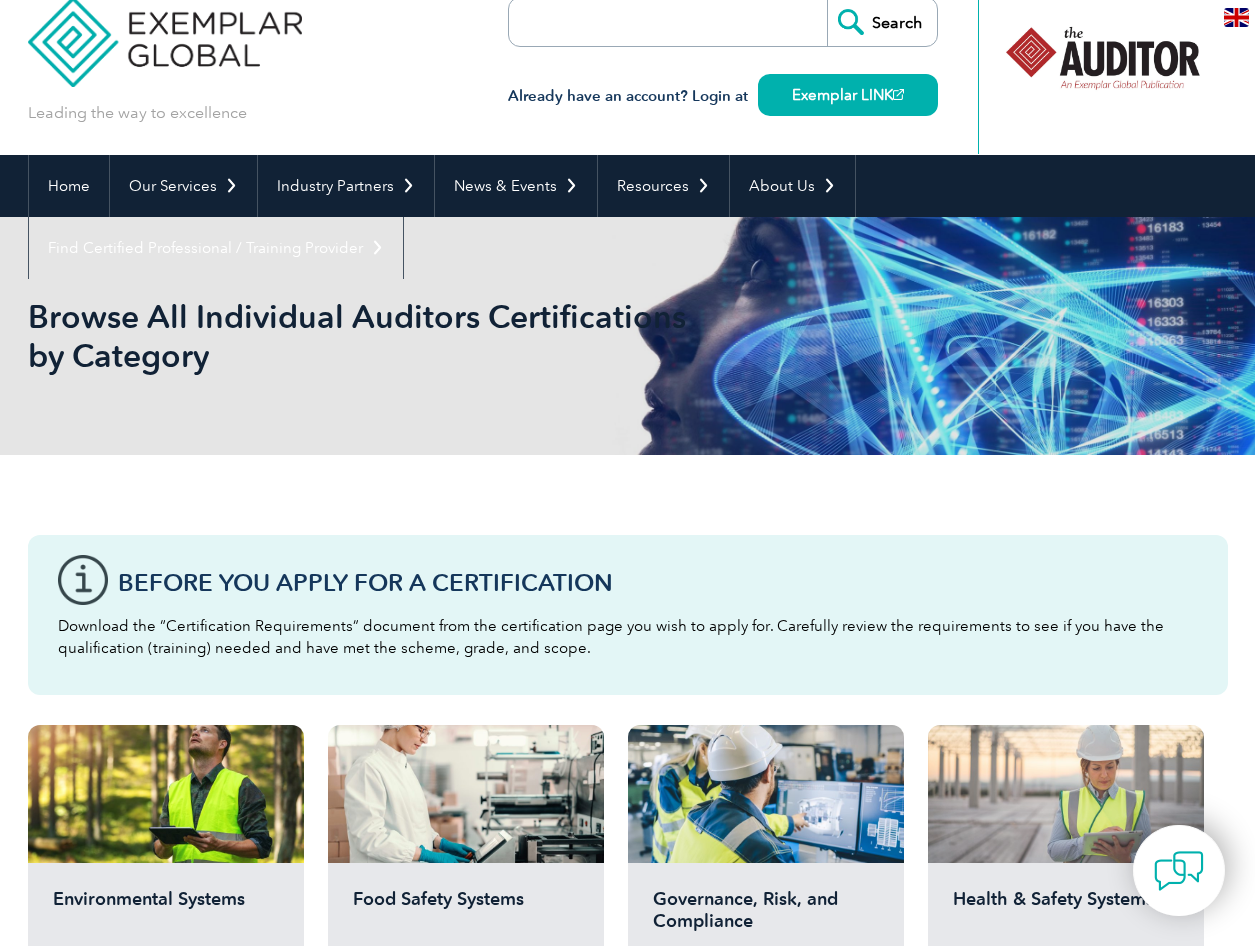 click at bounding box center [1066, 794] 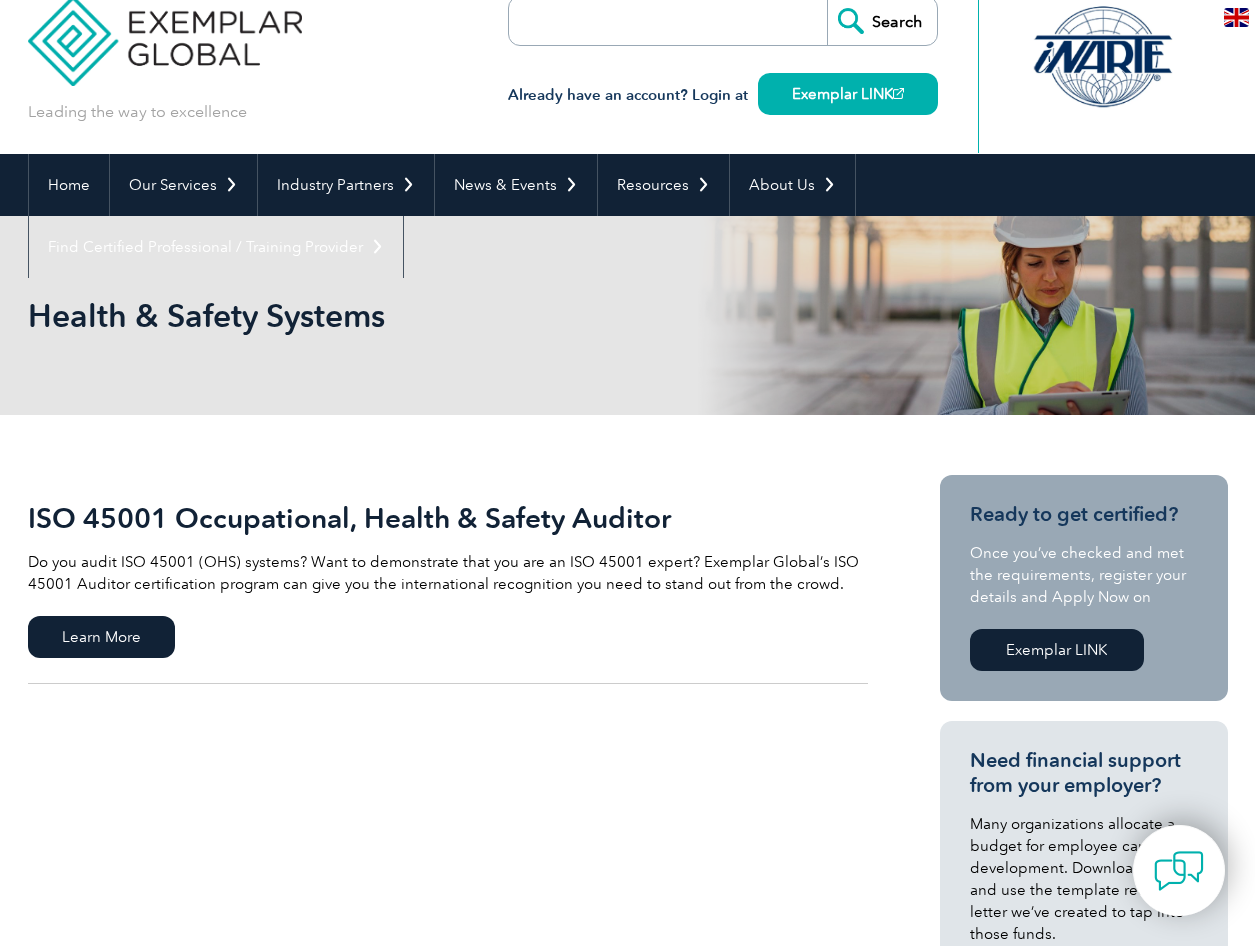 scroll, scrollTop: 33, scrollLeft: 0, axis: vertical 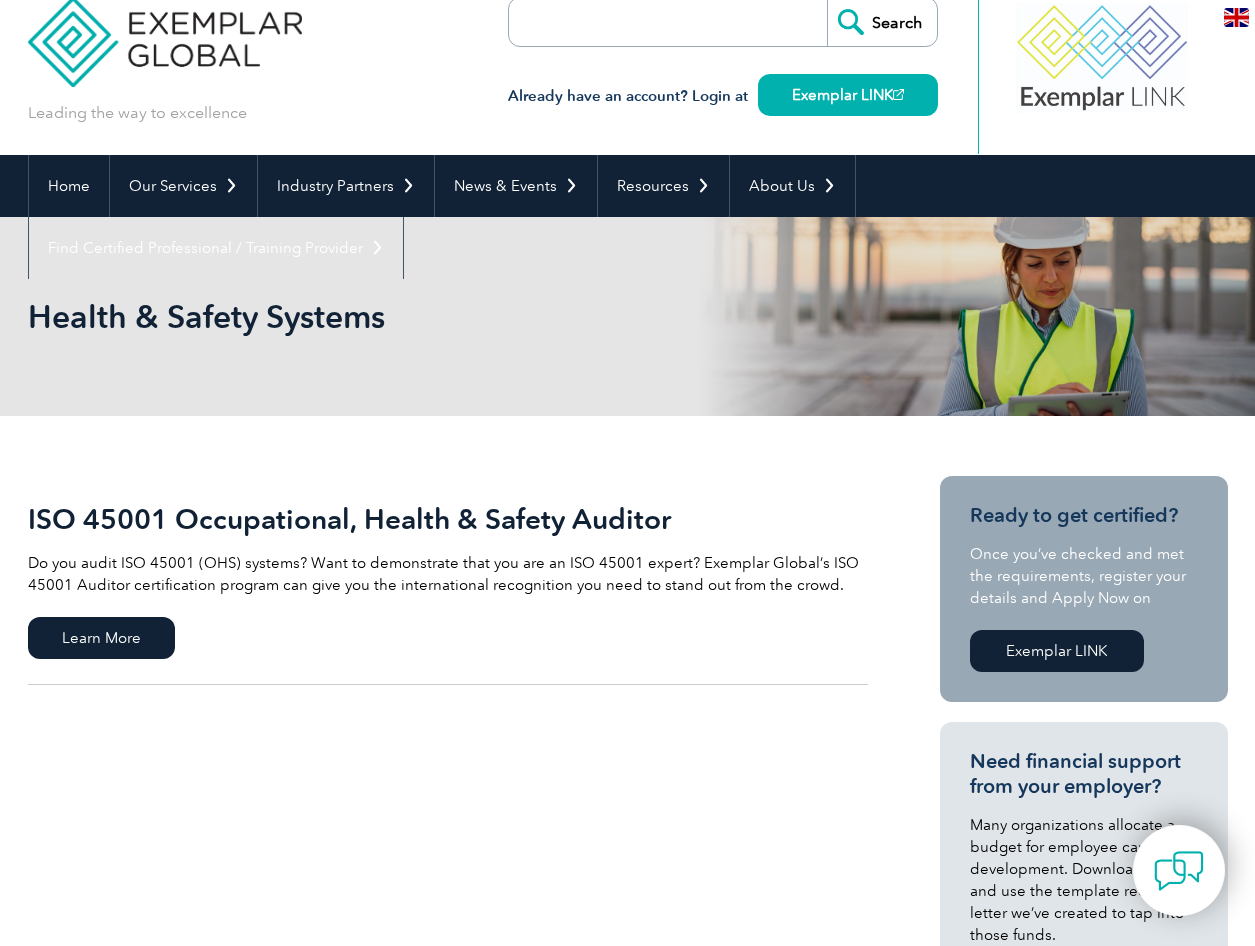 click on "ISO 45001 Occupational, Health & Safety Auditor
Do you audit ISO 45001 (OHS) systems? Want to demonstrate that you are an ISO 45001 expert?
Exemplar Global’s ISO 45001 Auditor certification program can give you the international recognition you need to stand out from the crowd.
Learn More" at bounding box center [448, 549] 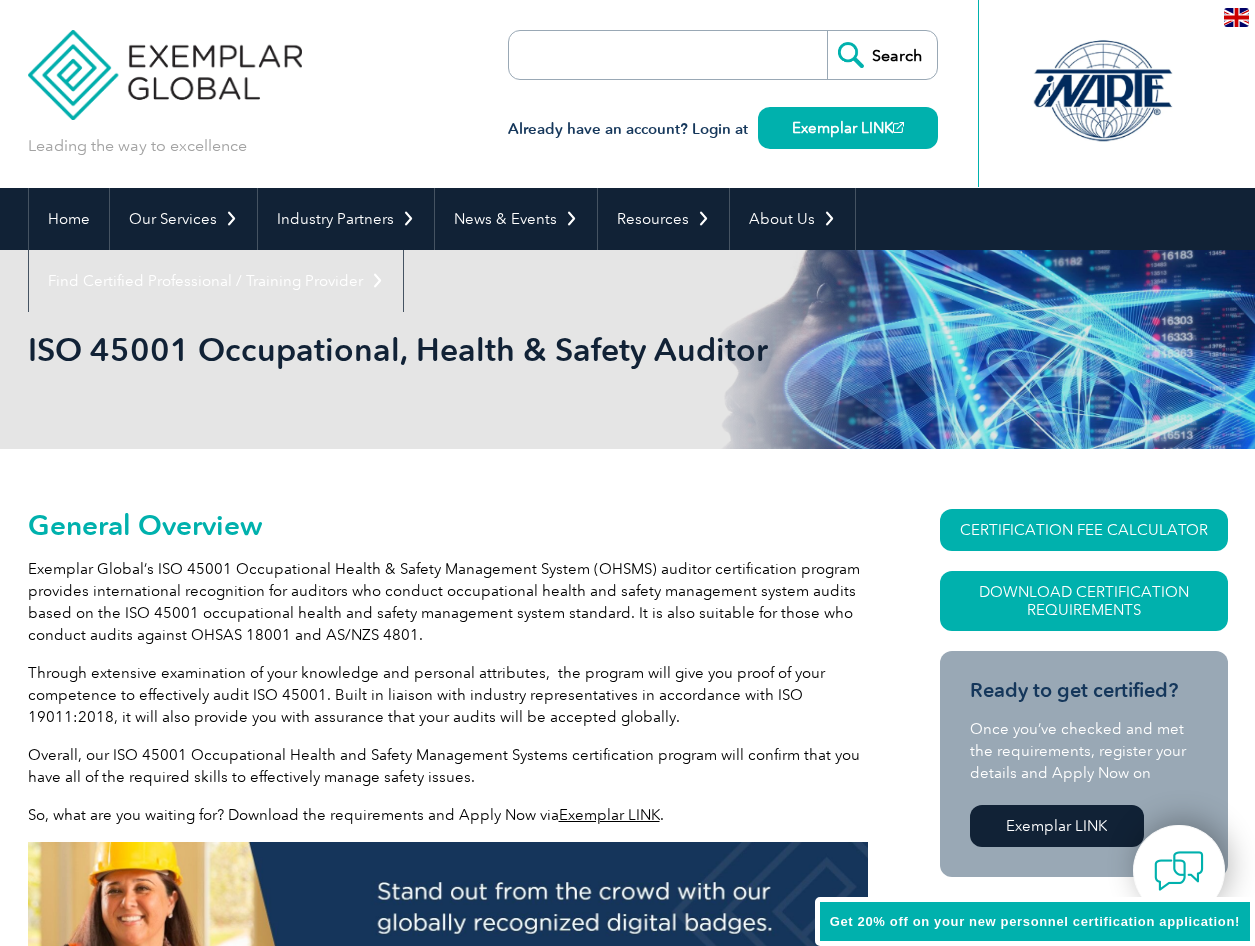 scroll, scrollTop: 0, scrollLeft: 0, axis: both 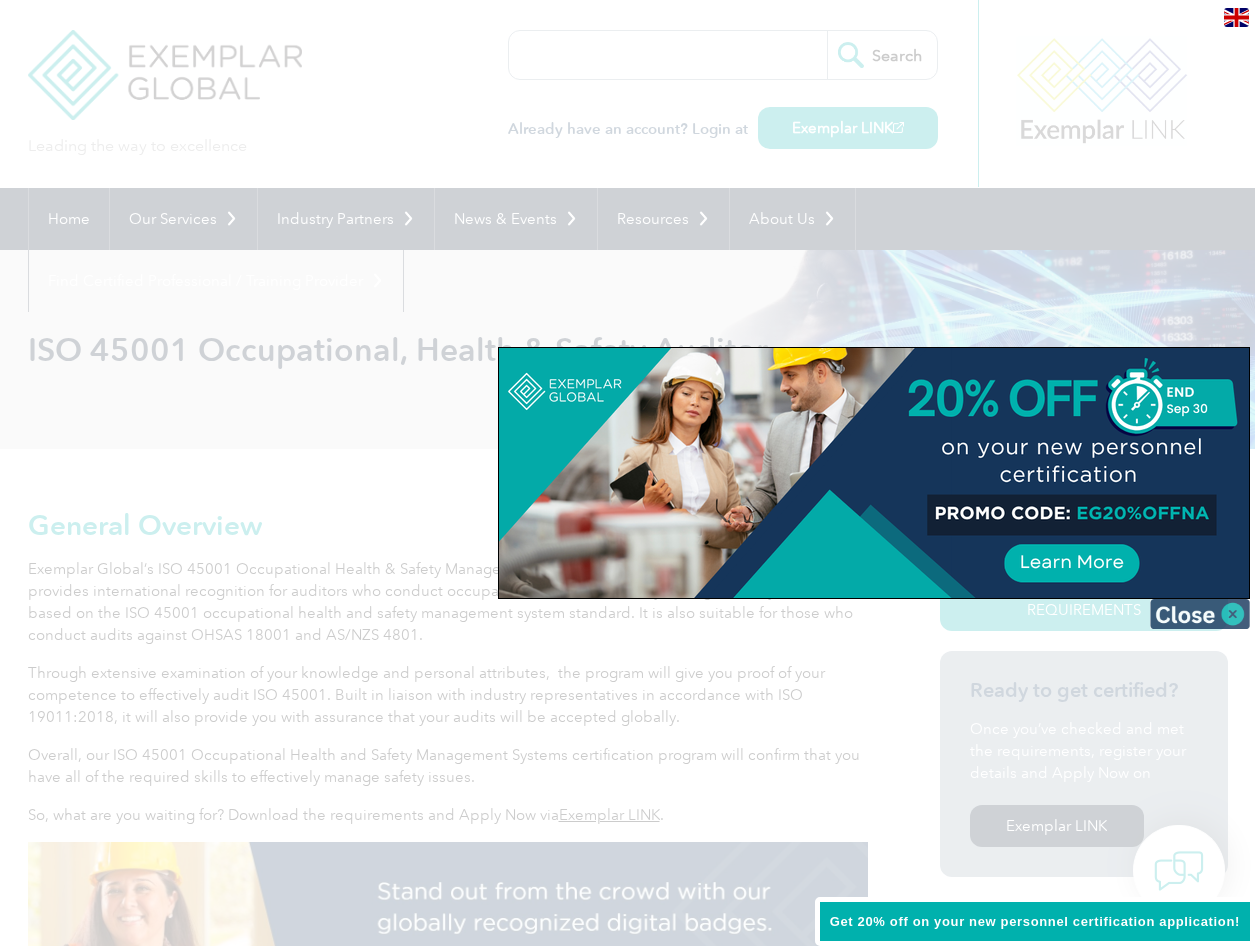 click at bounding box center (1200, 614) 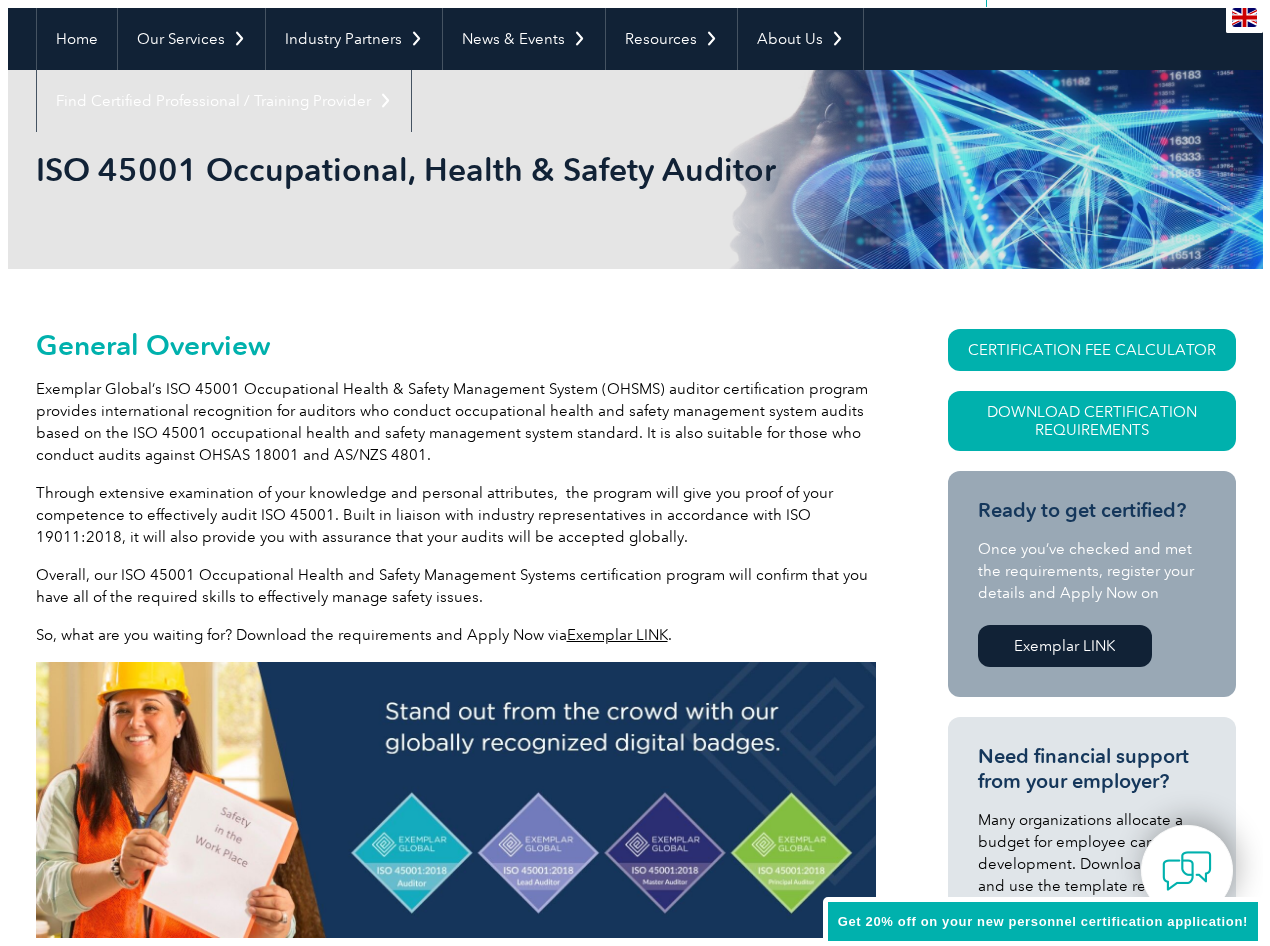 scroll, scrollTop: 233, scrollLeft: 0, axis: vertical 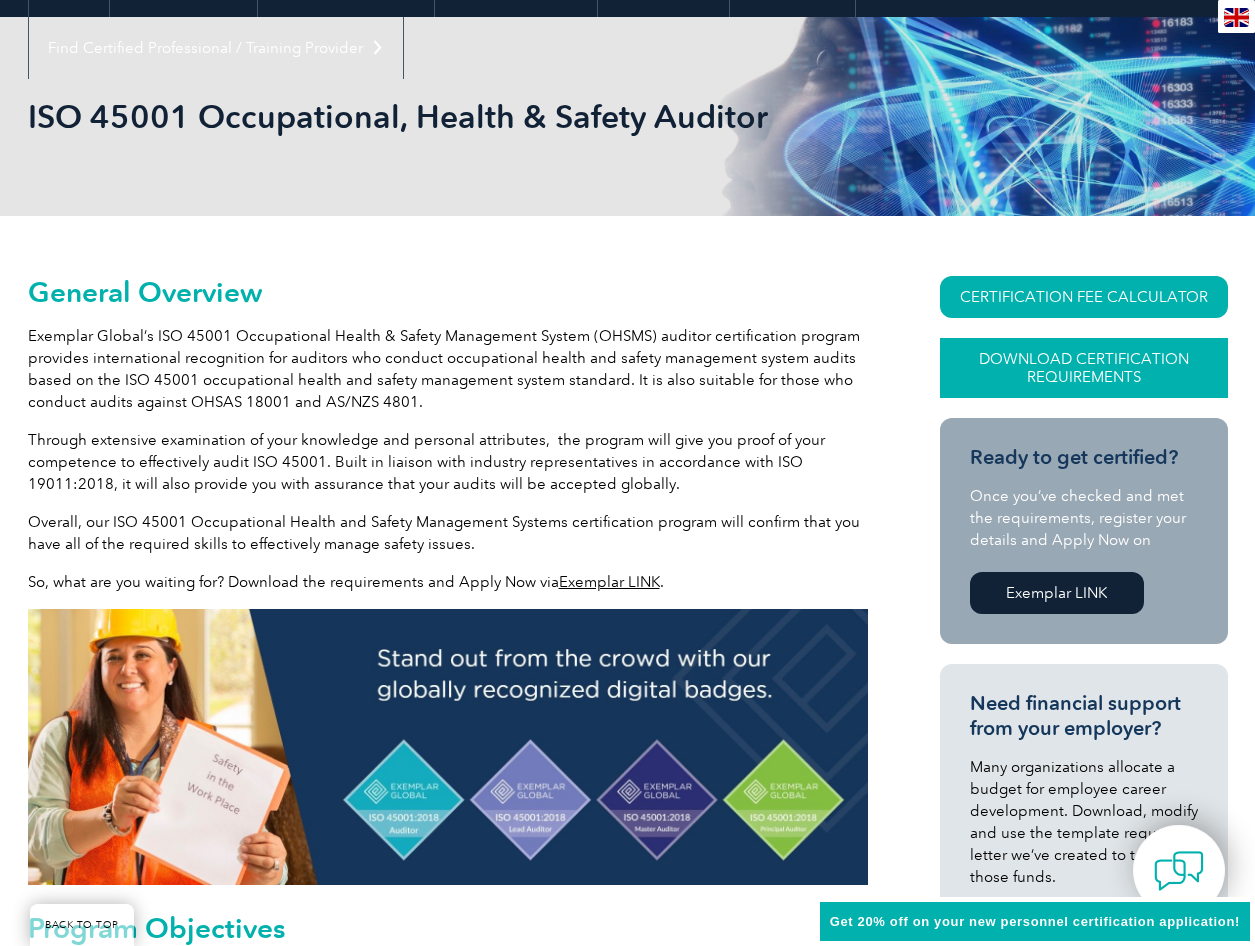 click on "Download Certification Requirements" at bounding box center (1084, 368) 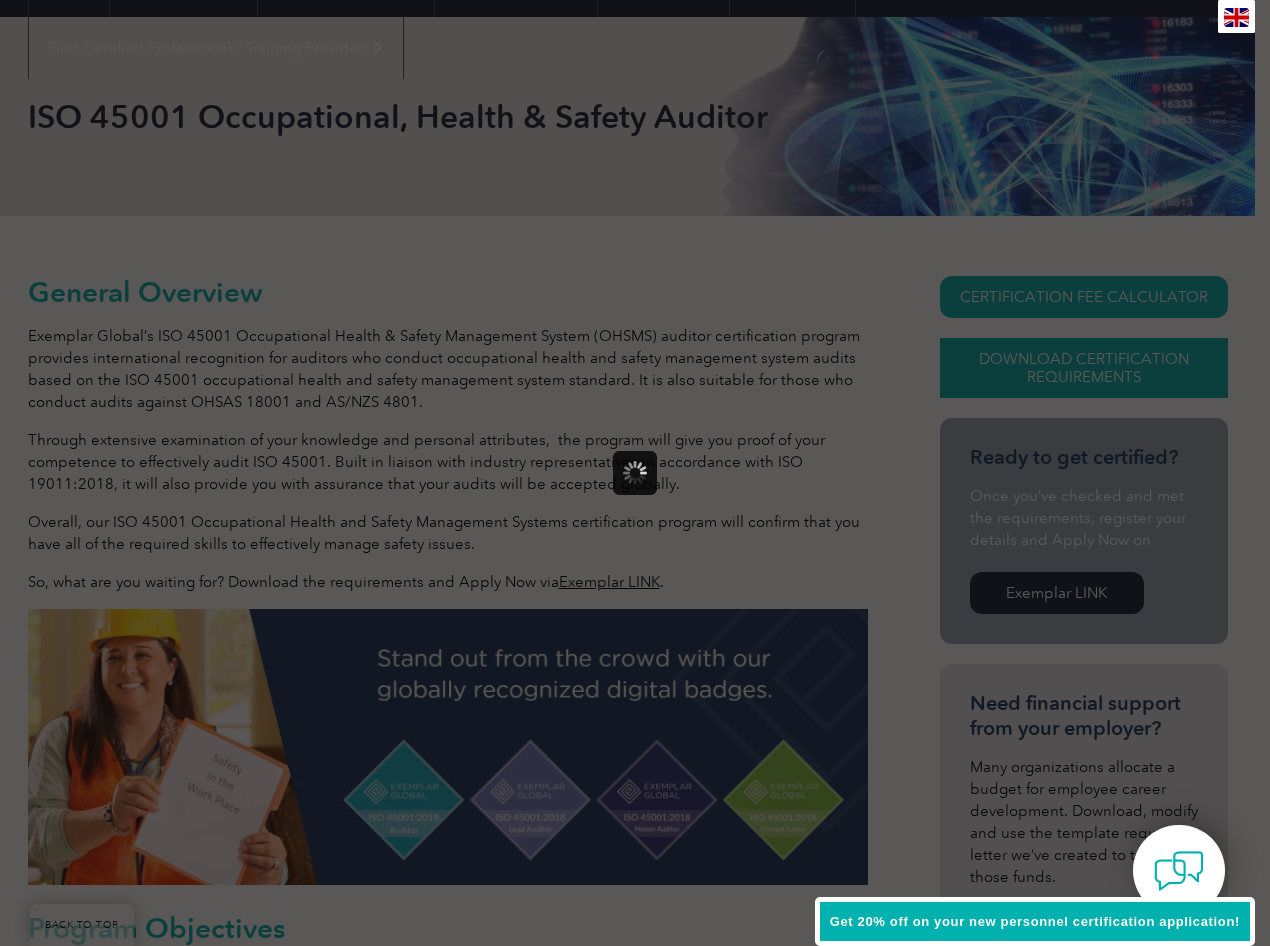 scroll, scrollTop: 0, scrollLeft: 0, axis: both 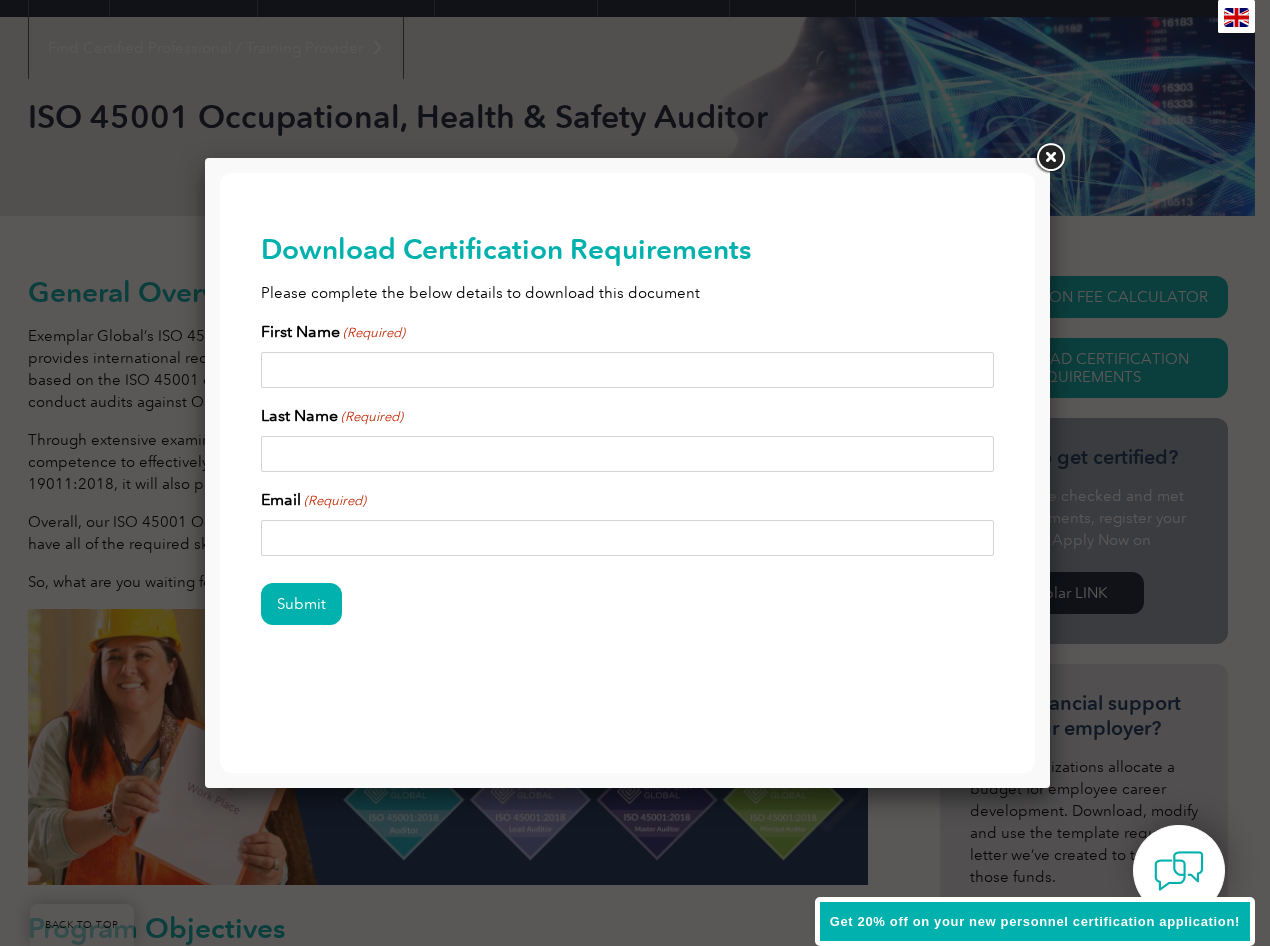 click on "First Name (Required)" at bounding box center (628, 370) 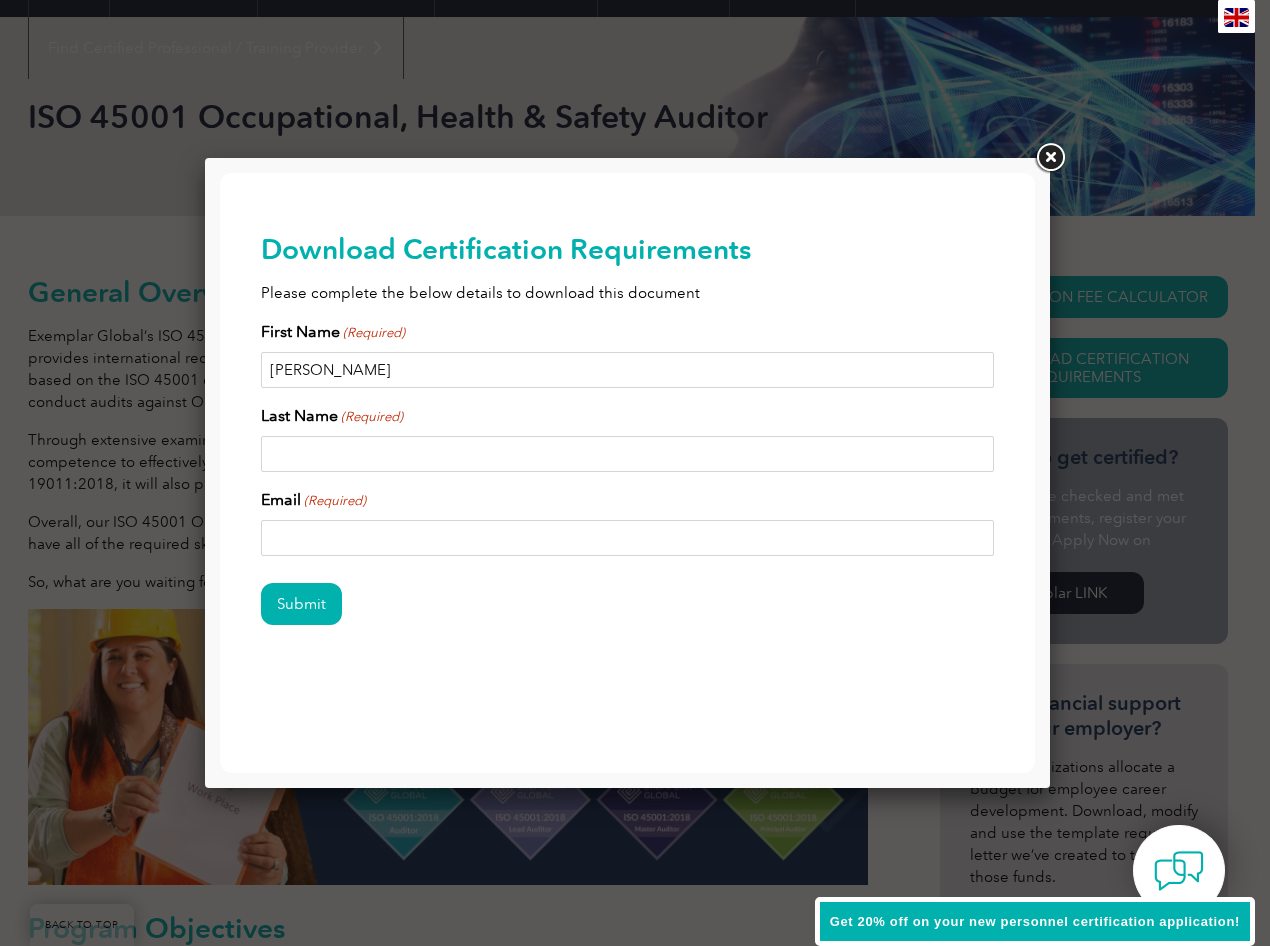 type on "[PERSON_NAME]" 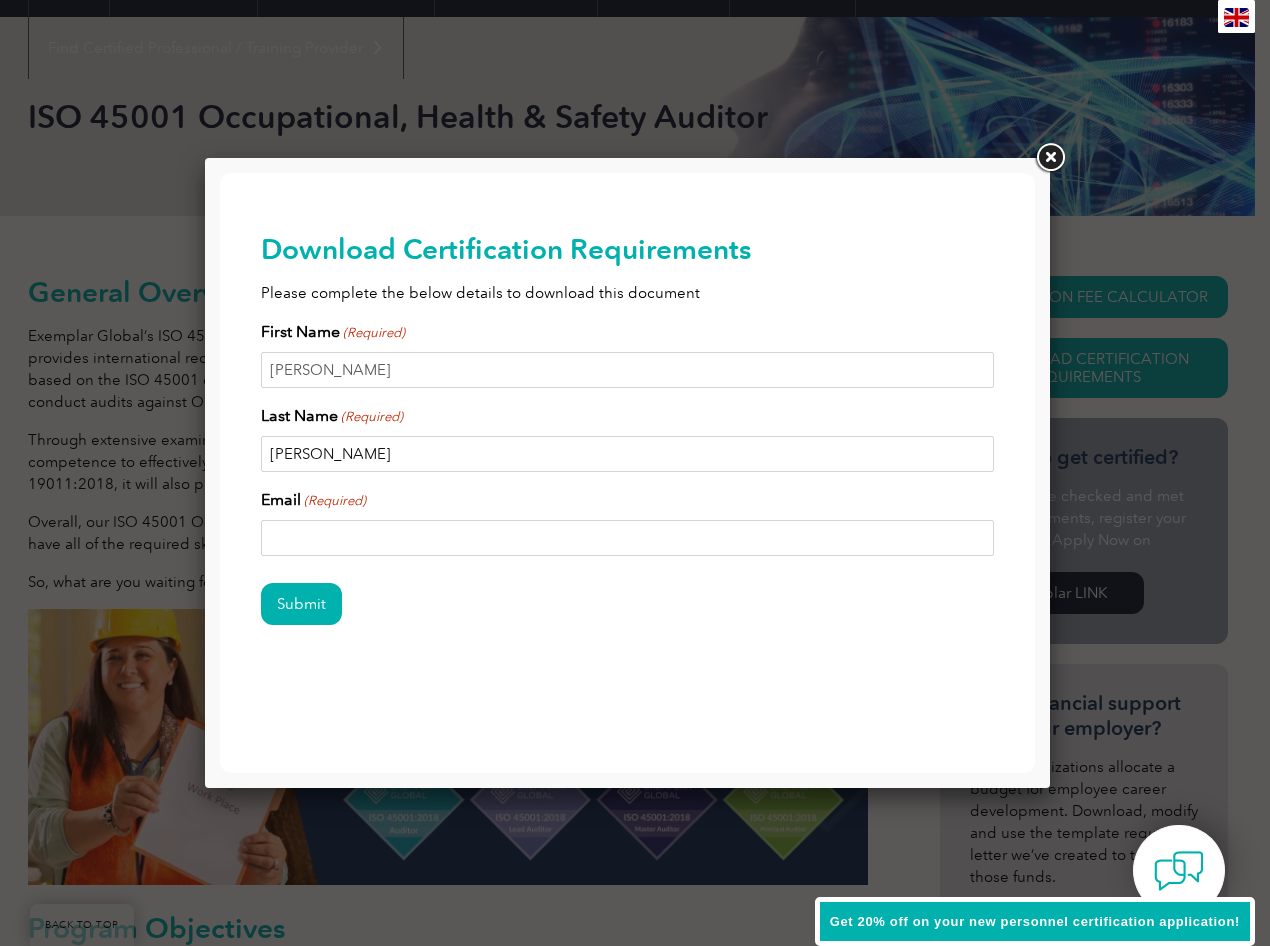 type on "Jeremy.Simpson@Tivan.com.au" 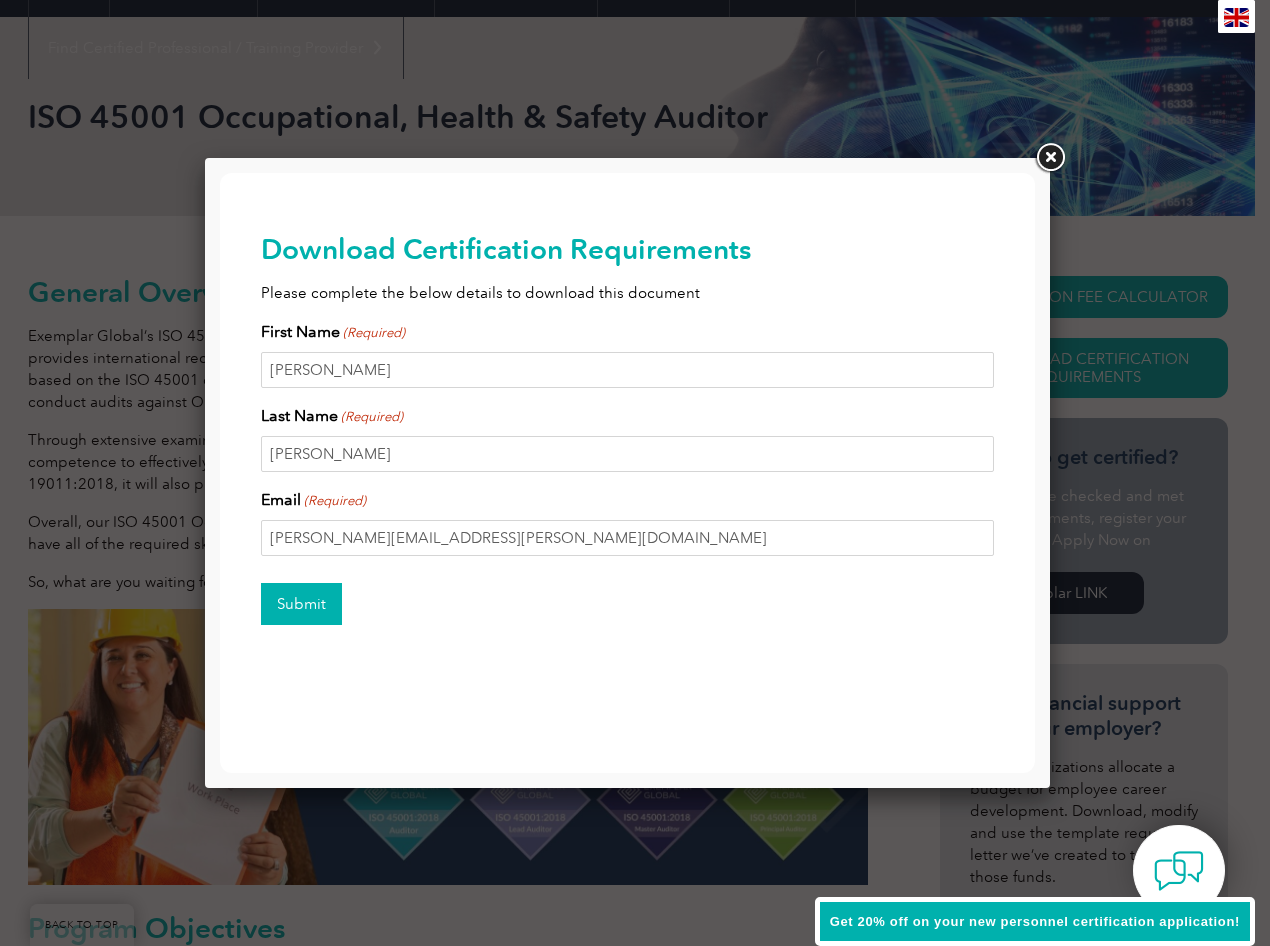 click on "Submit" at bounding box center (301, 604) 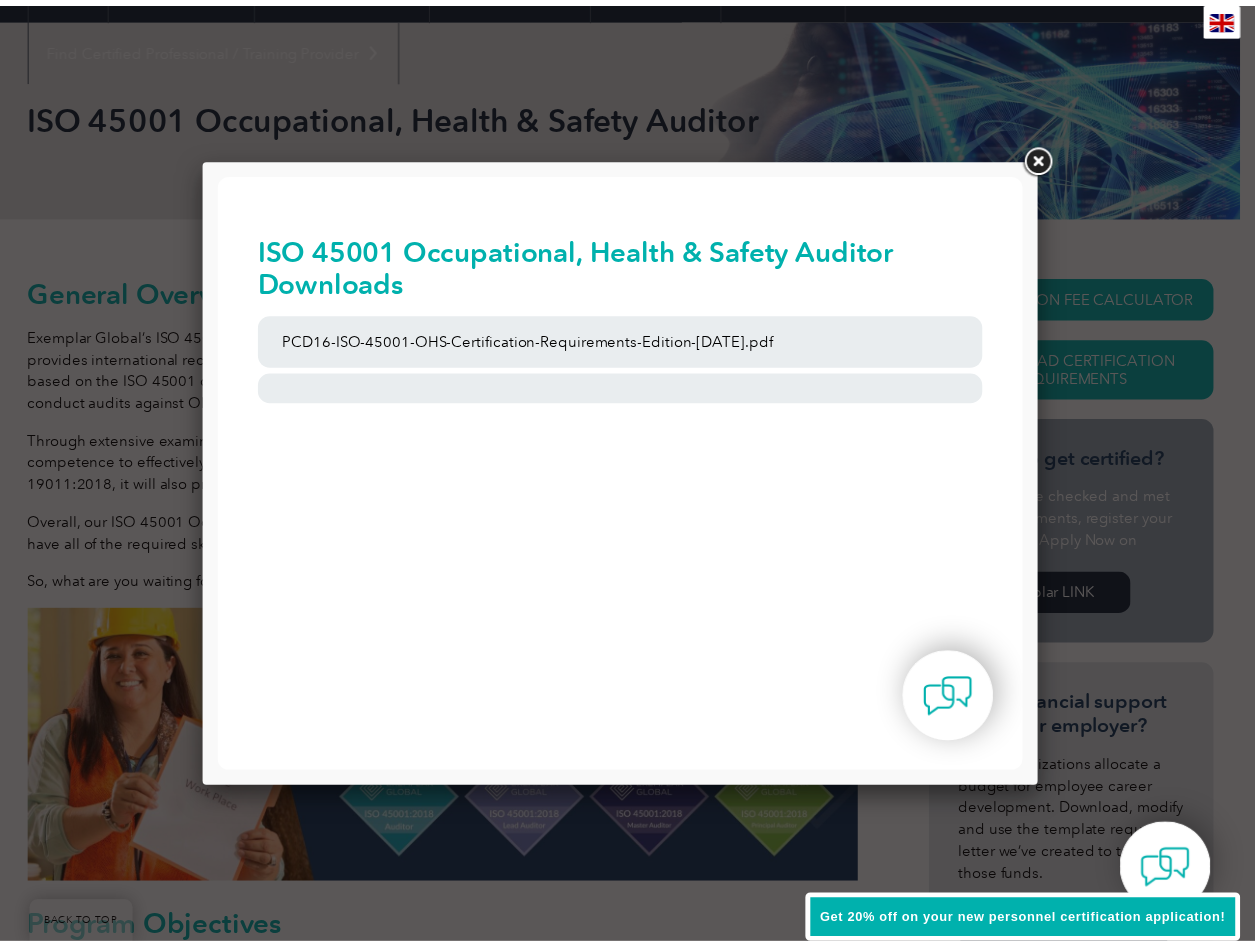 scroll, scrollTop: 0, scrollLeft: 0, axis: both 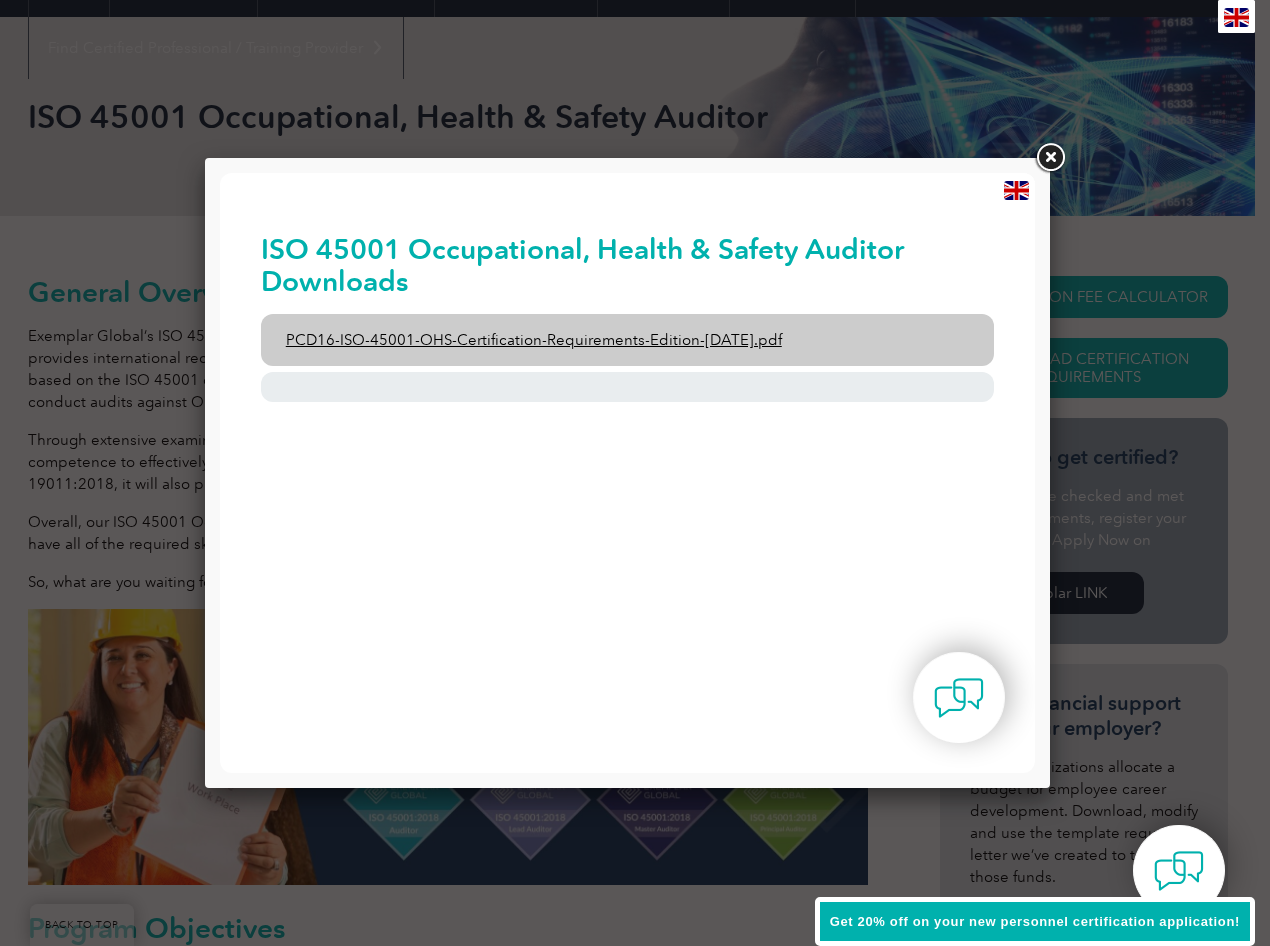 click on "PCD16-ISO-45001-OHS-Certification-Requirements-Edition-2-April-2022.pdf" at bounding box center [628, 340] 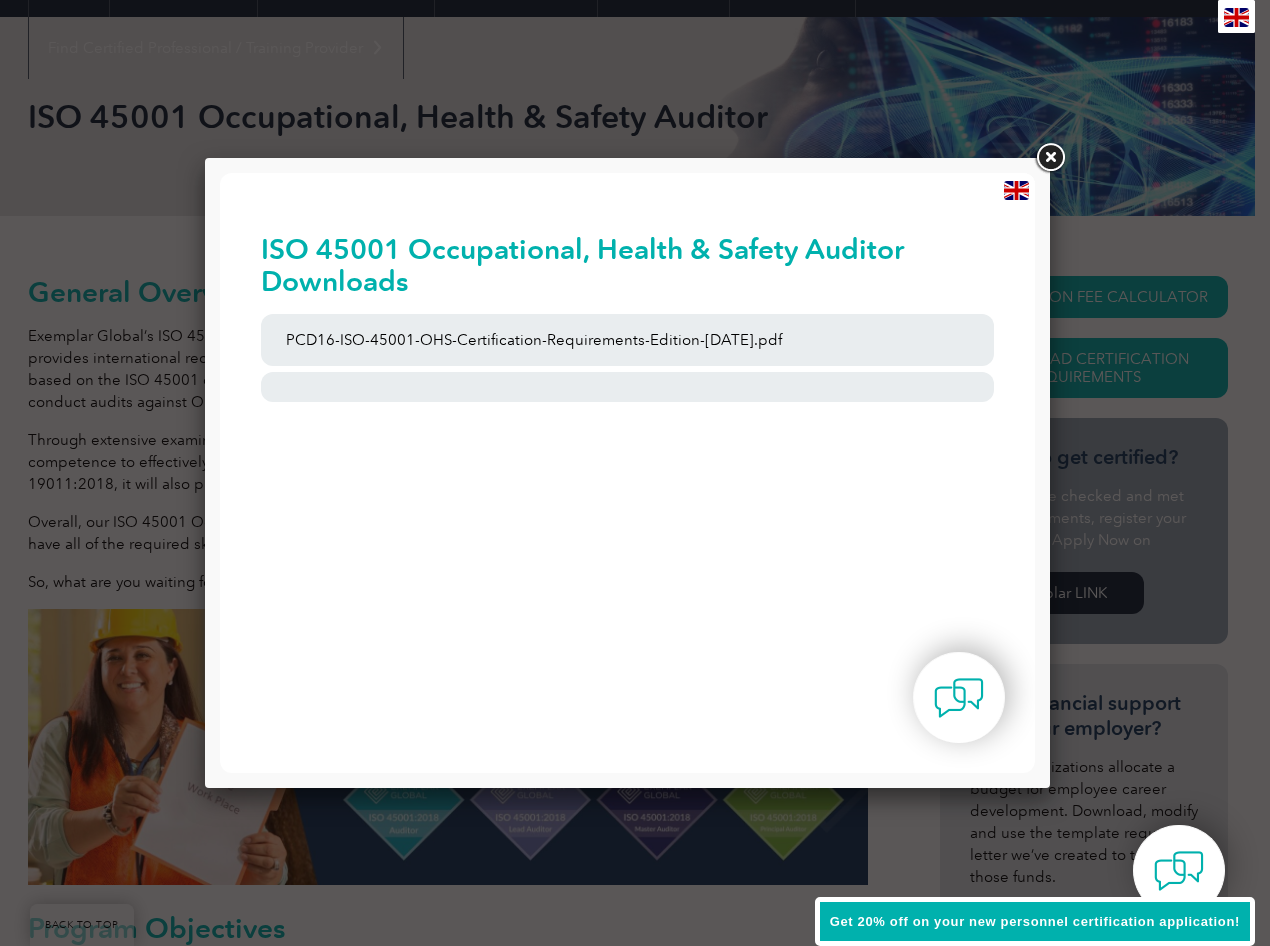 click at bounding box center [1050, 158] 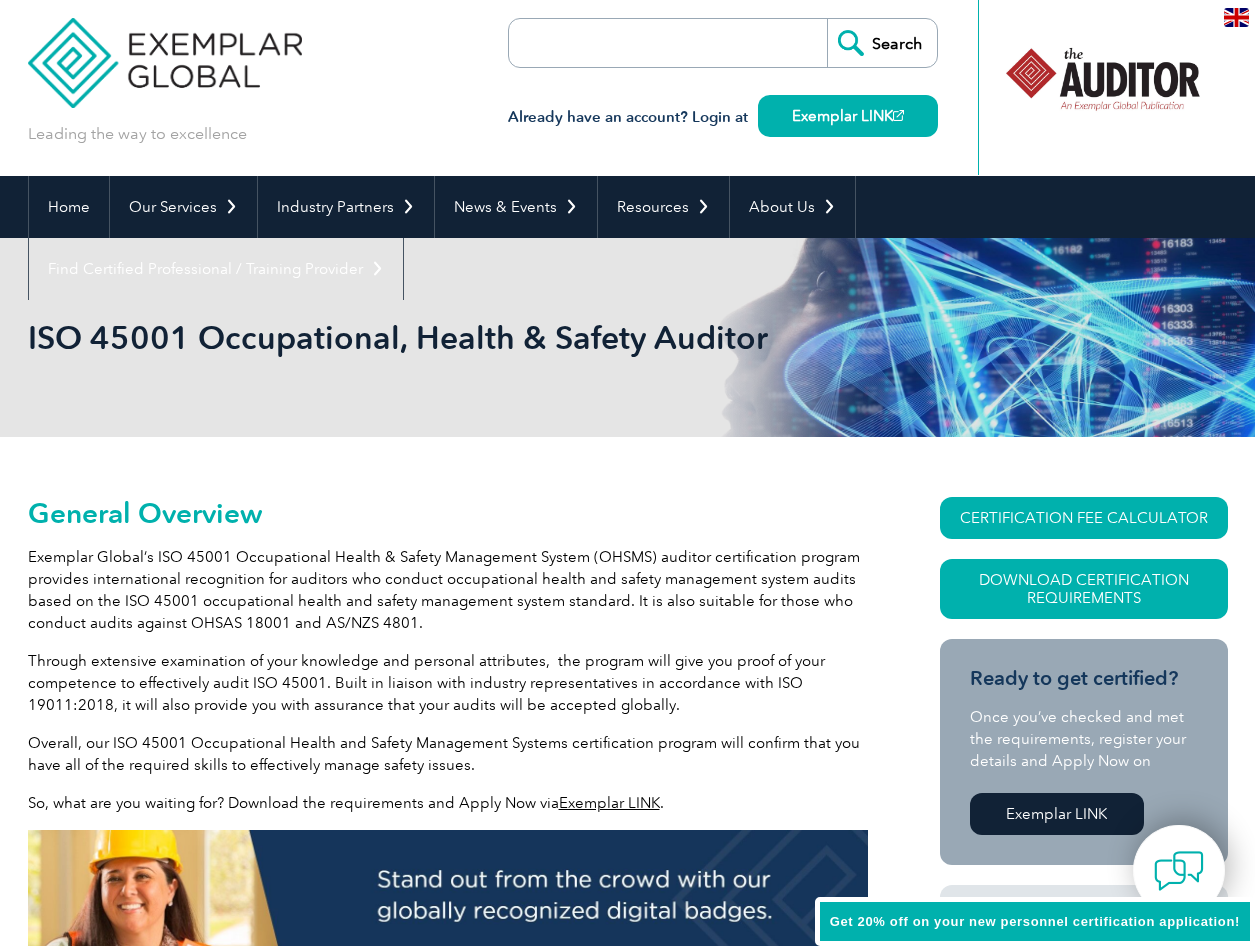 scroll, scrollTop: 0, scrollLeft: 0, axis: both 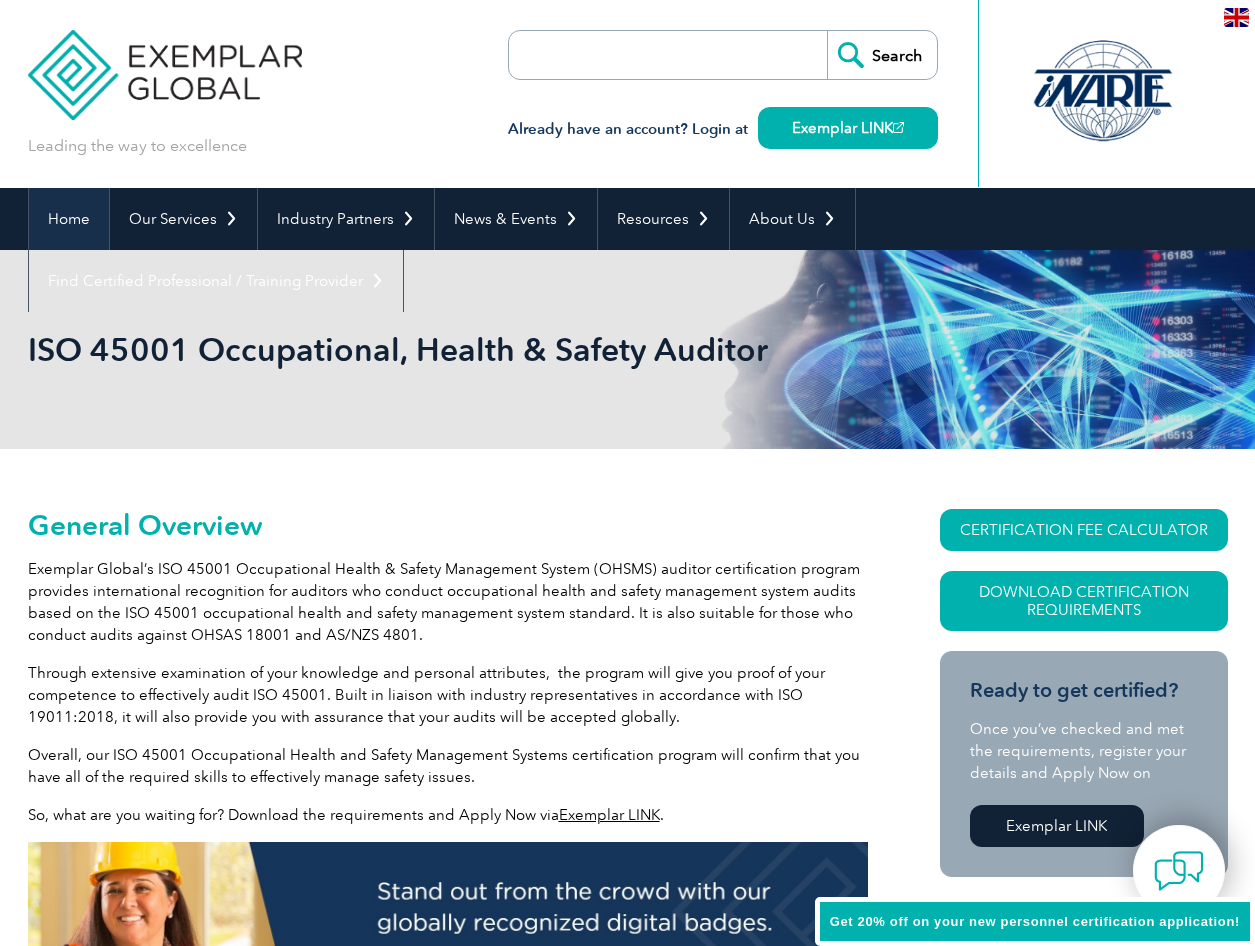 click on "Home" at bounding box center [69, 219] 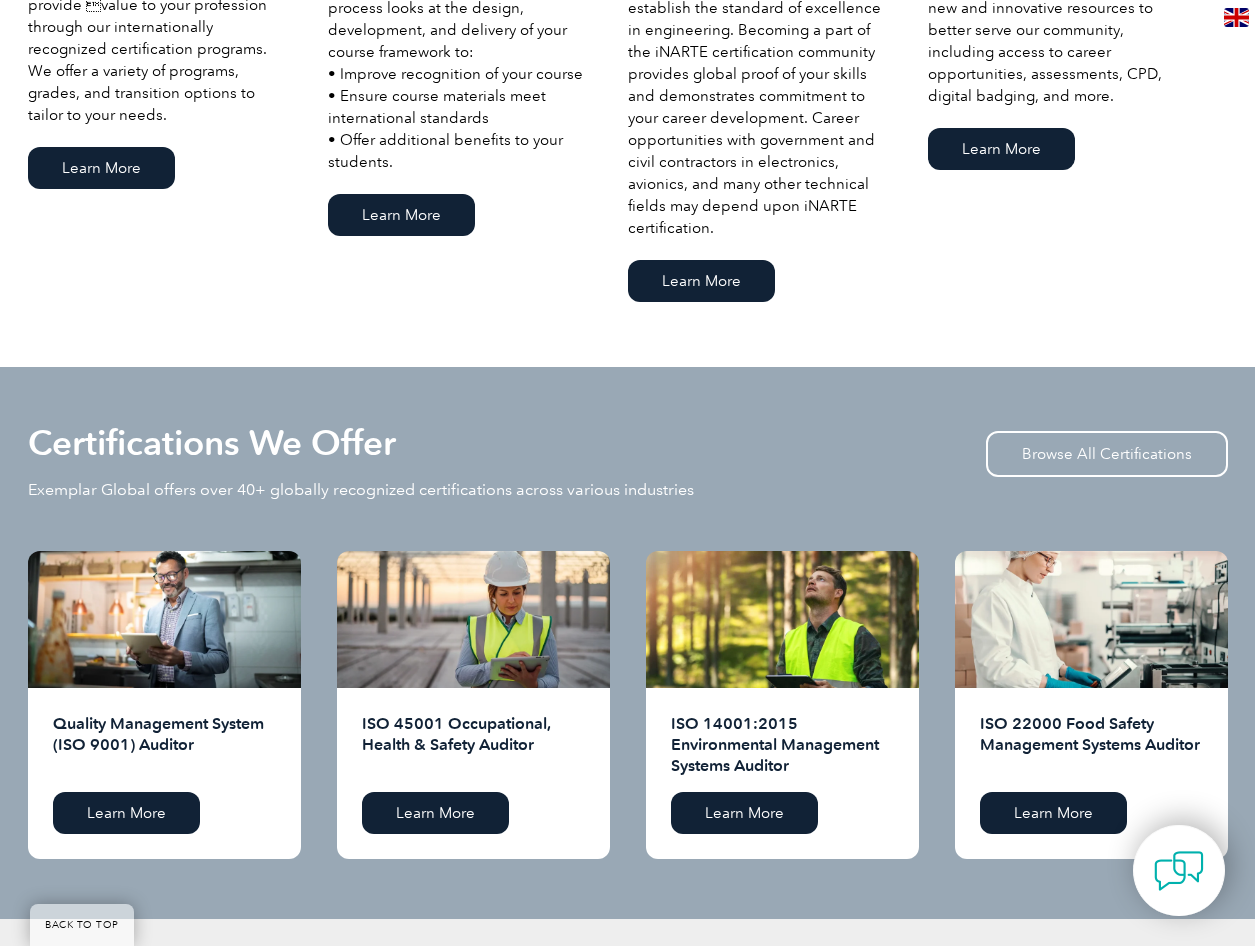 scroll, scrollTop: 1633, scrollLeft: 0, axis: vertical 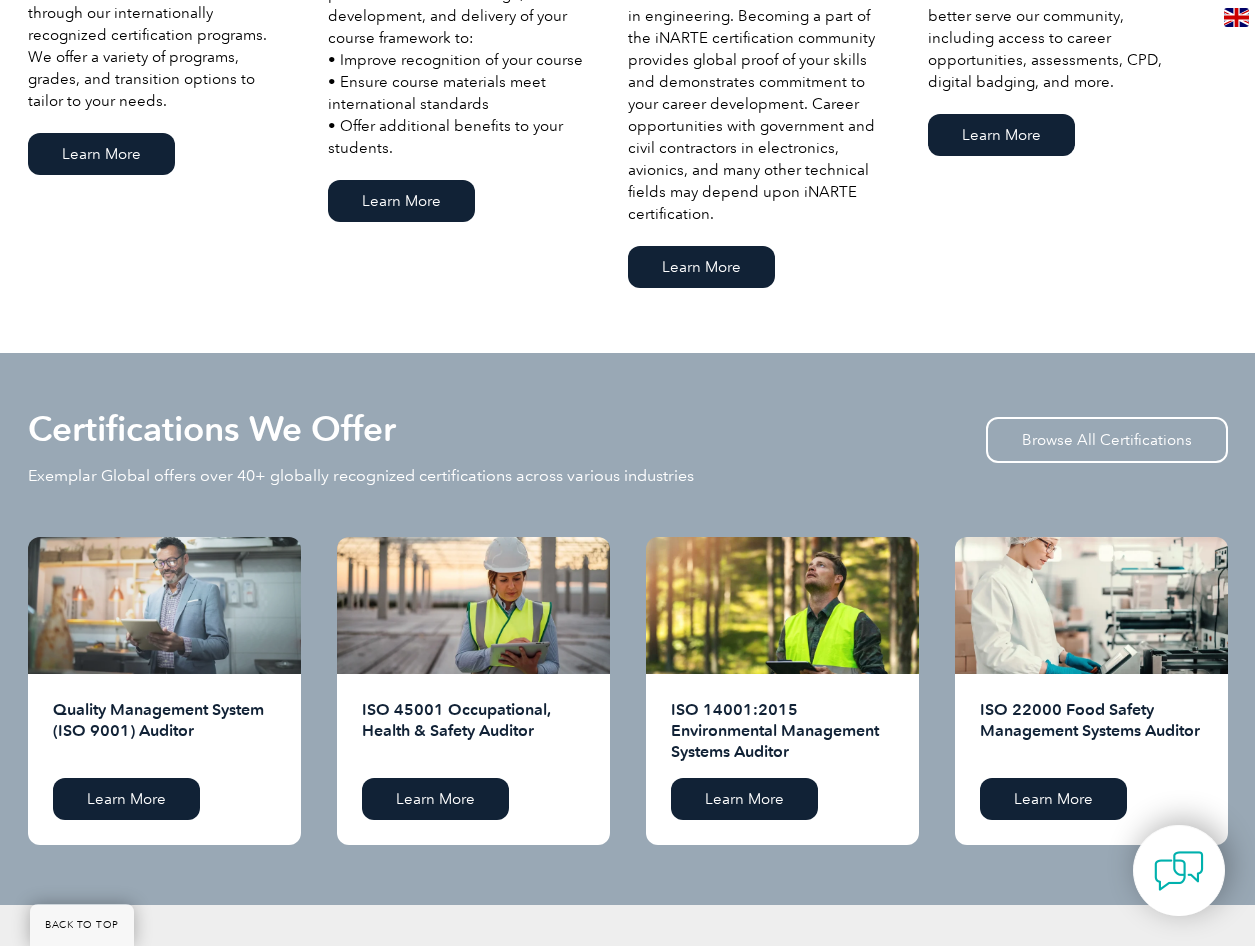 click at bounding box center (164, 605) 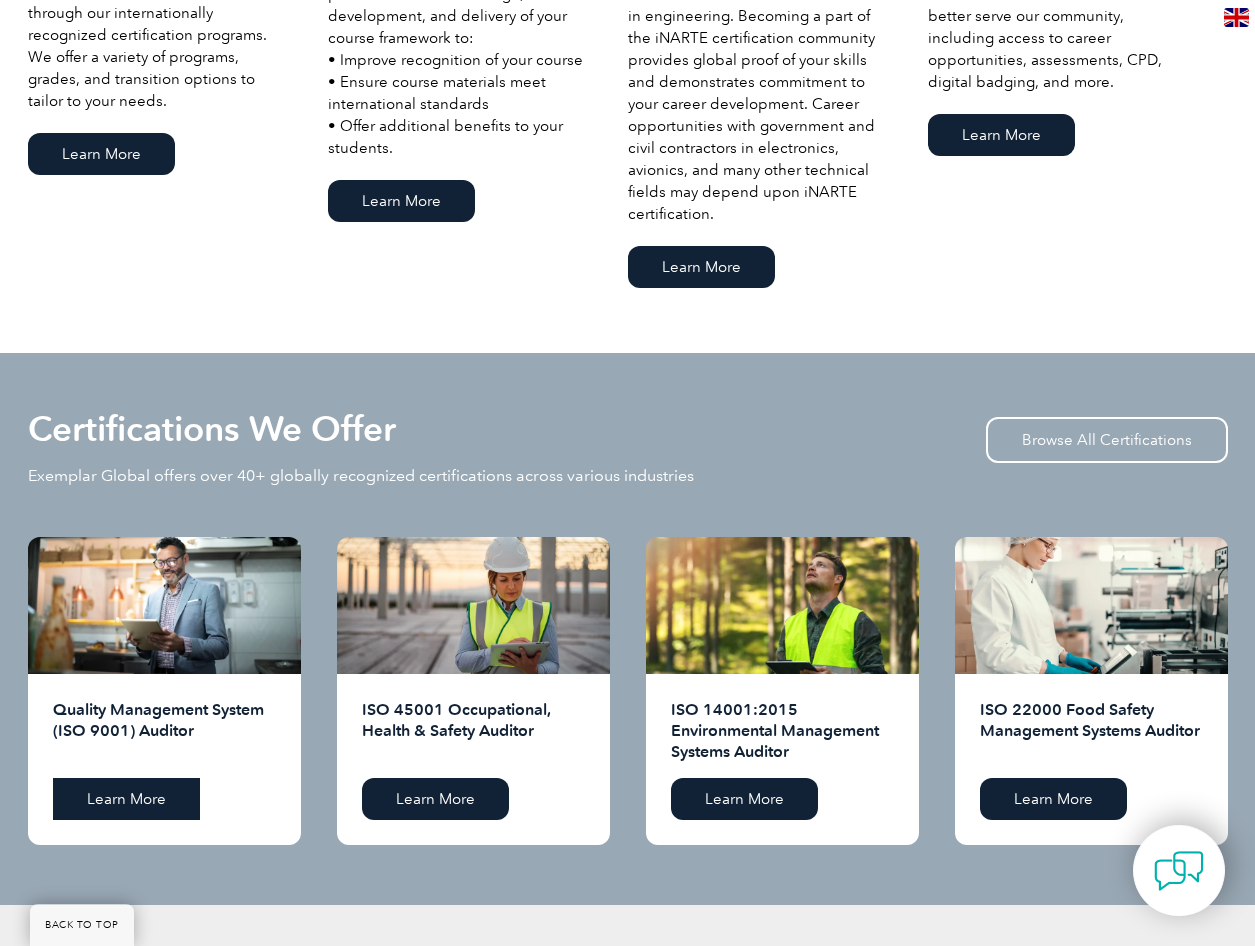 click on "Learn More" at bounding box center (126, 799) 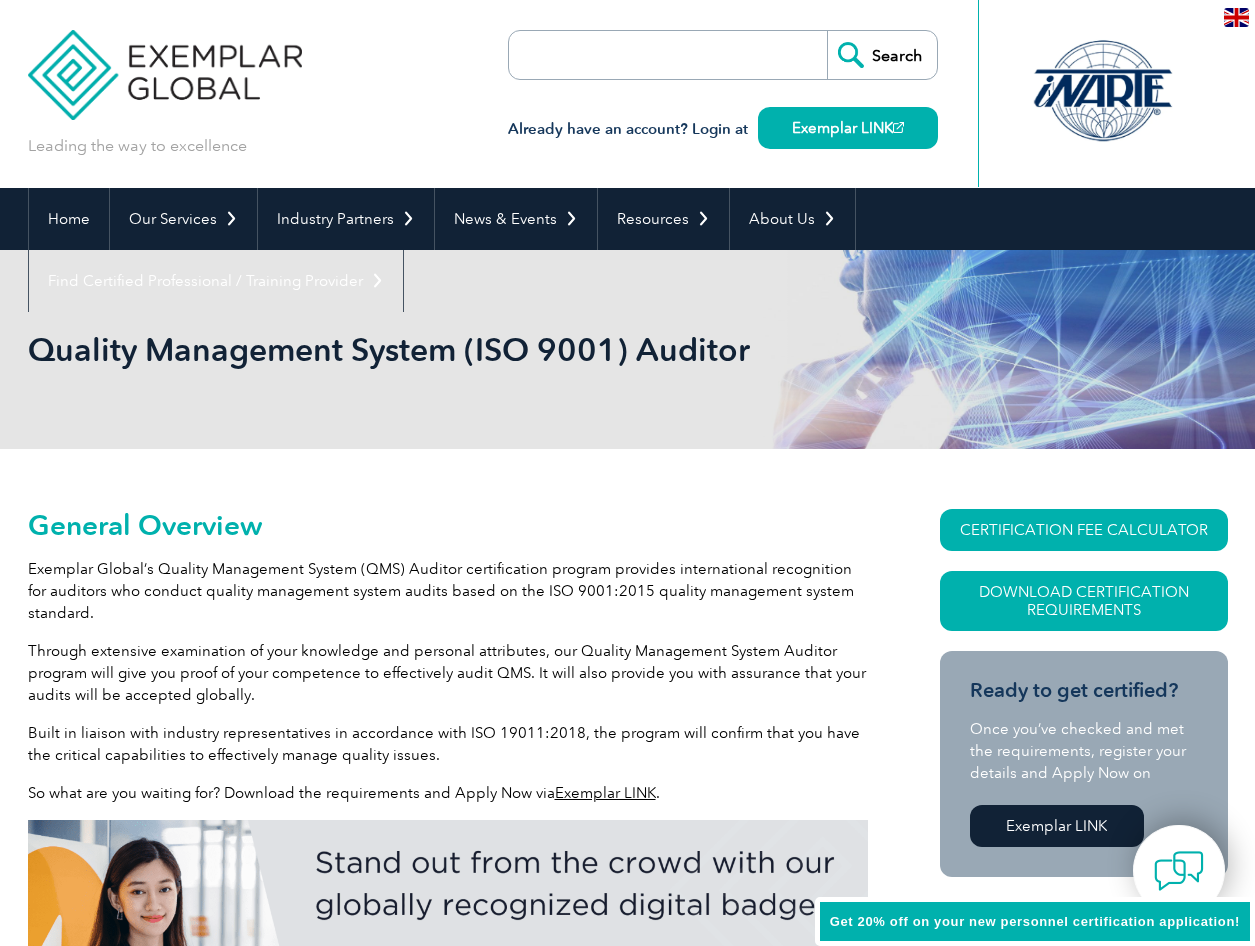 scroll, scrollTop: 0, scrollLeft: 0, axis: both 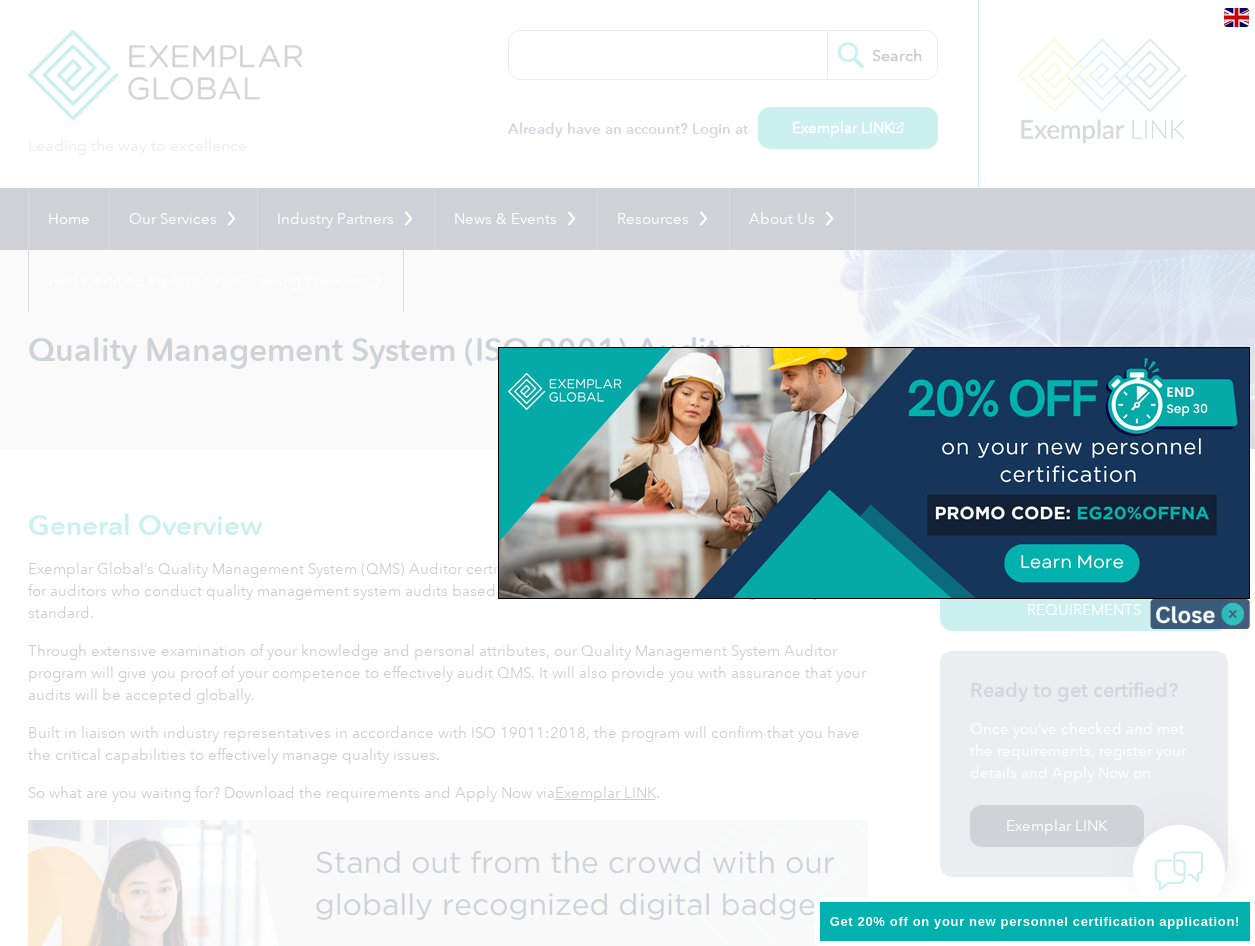 click at bounding box center [1200, 614] 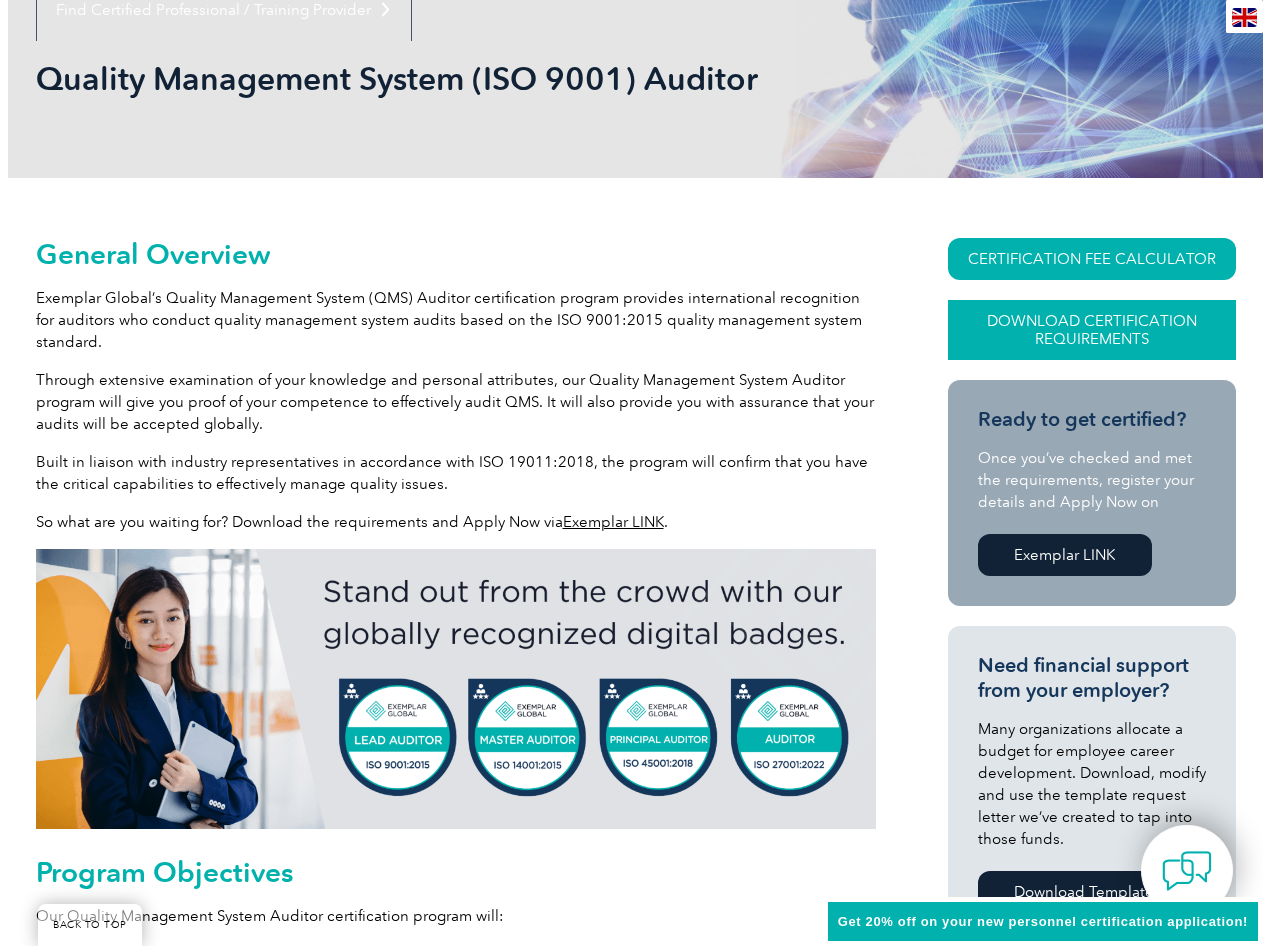 scroll, scrollTop: 267, scrollLeft: 0, axis: vertical 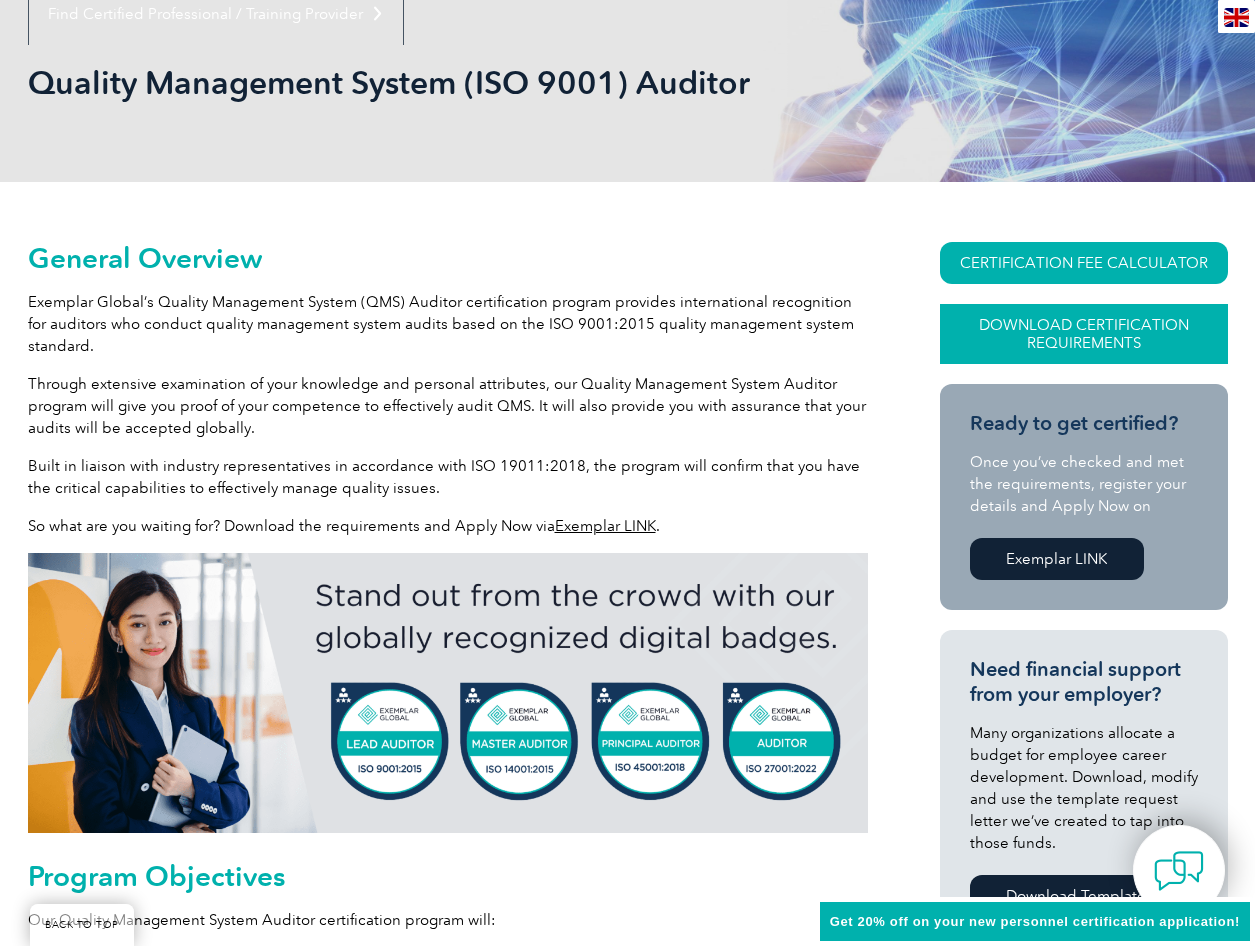 click on "Download Certification Requirements" at bounding box center [1084, 334] 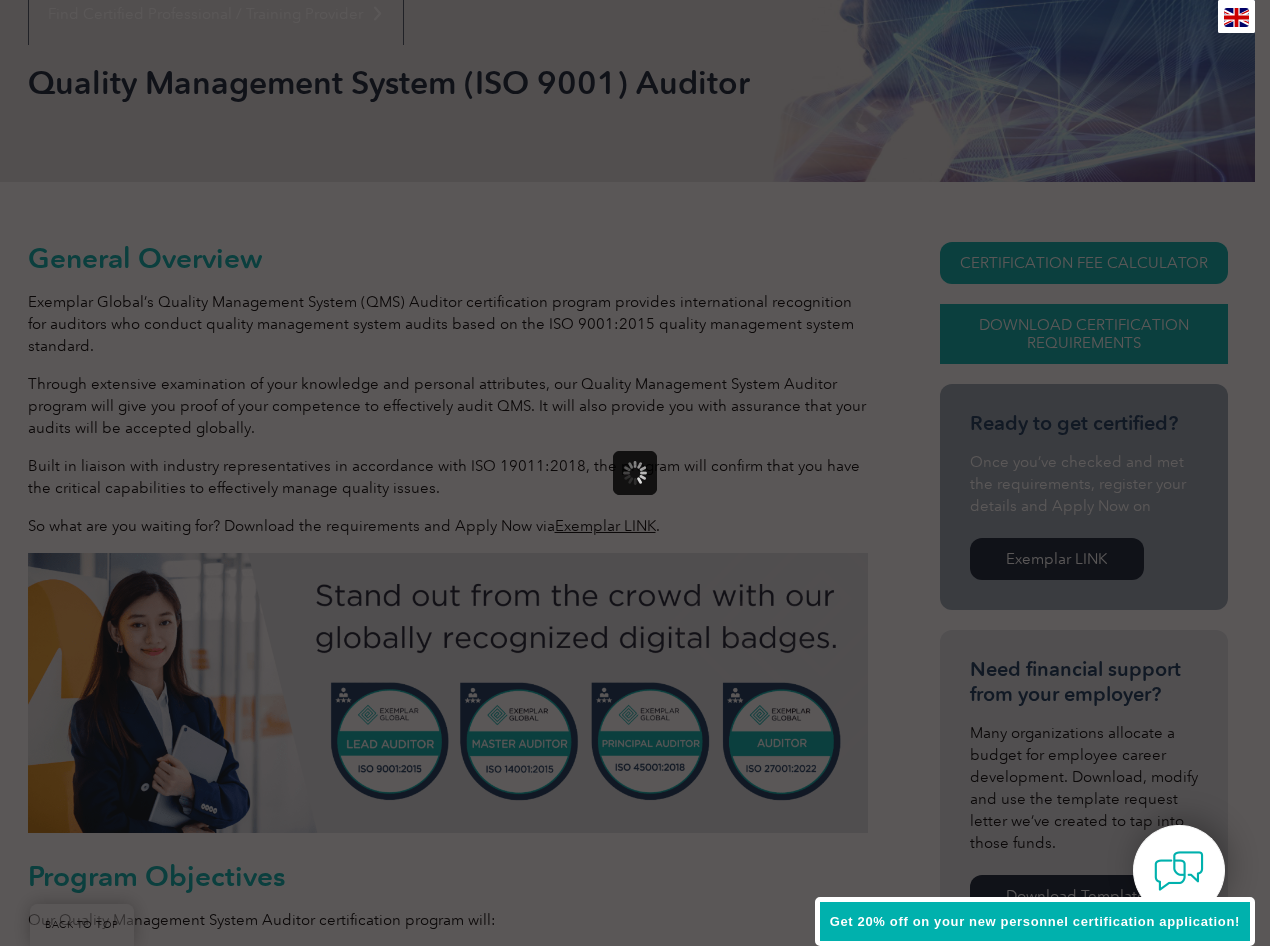 scroll, scrollTop: 0, scrollLeft: 0, axis: both 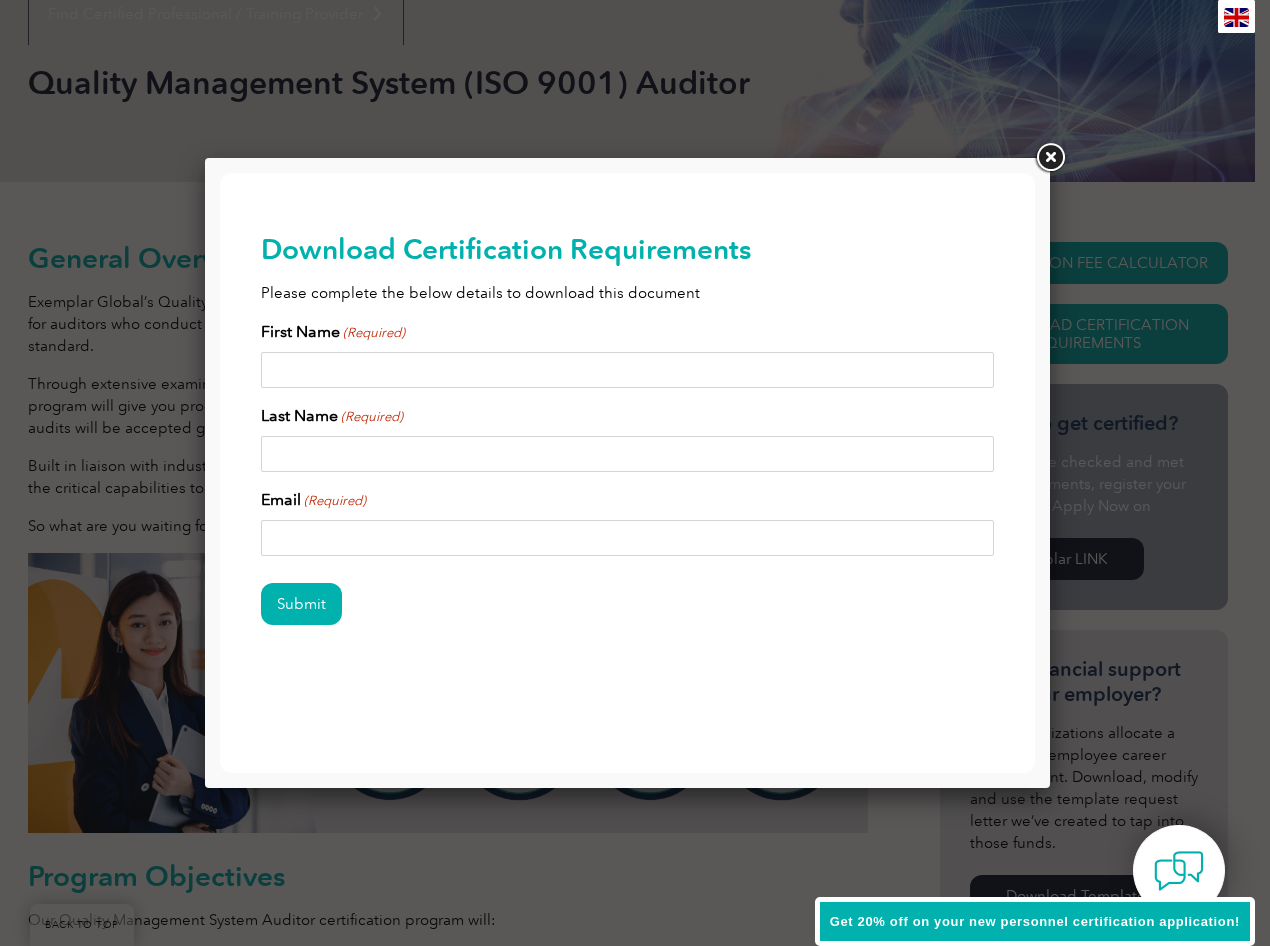 click on "First Name (Required)" at bounding box center [628, 370] 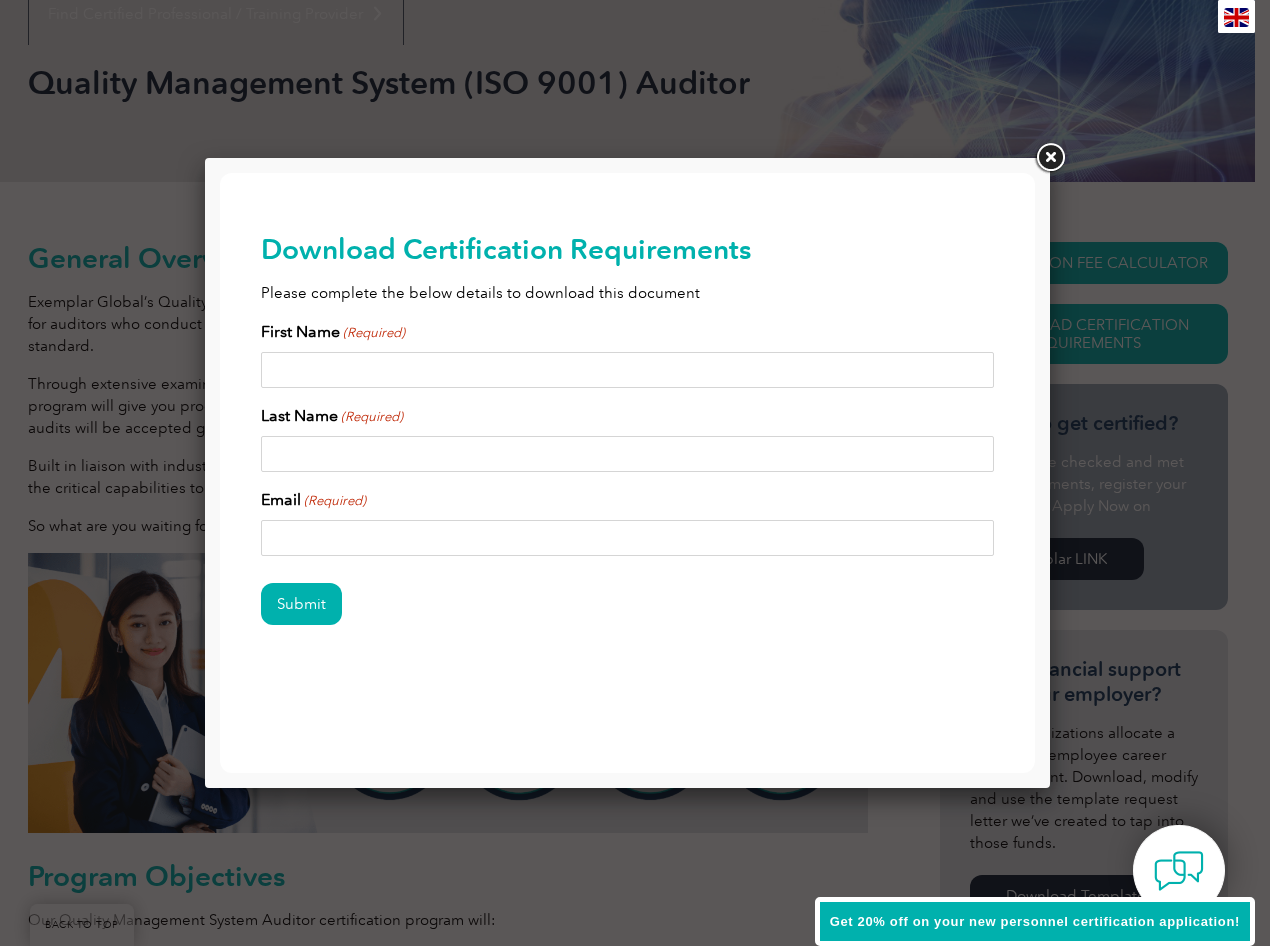 type on "Jeremy" 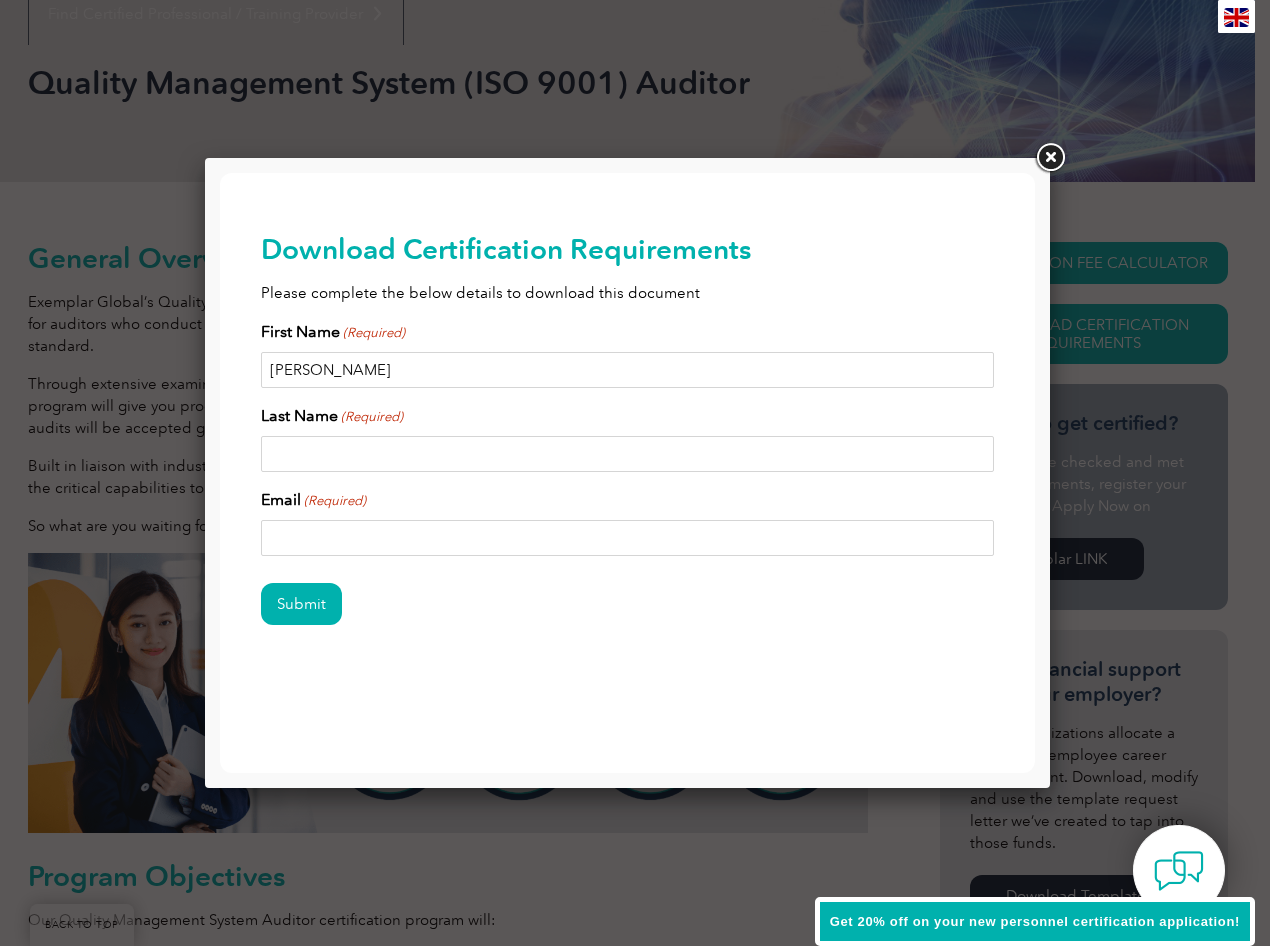 type on "Simpson" 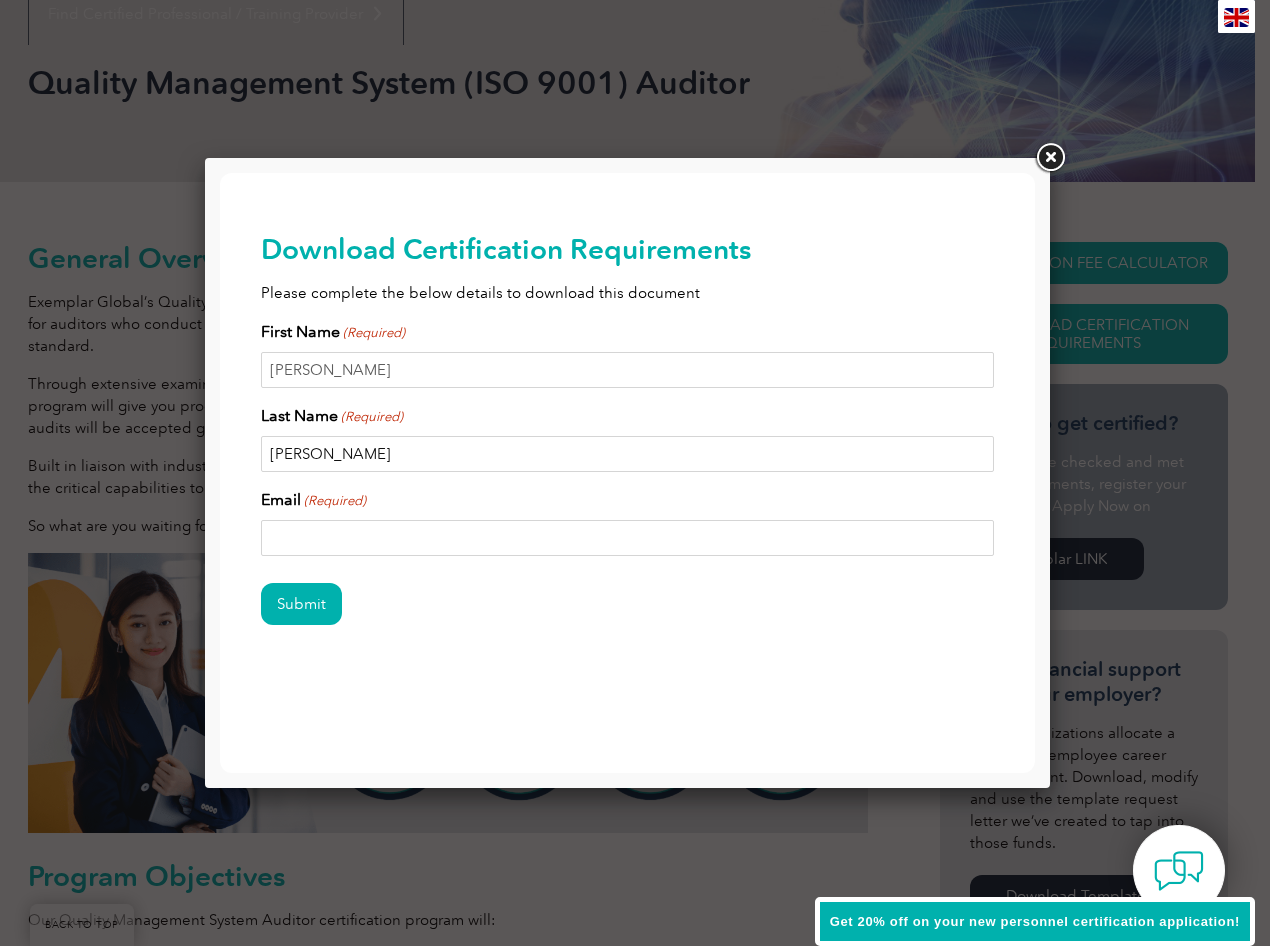 type on "Jeremy.Simpson@Tivan.com.au" 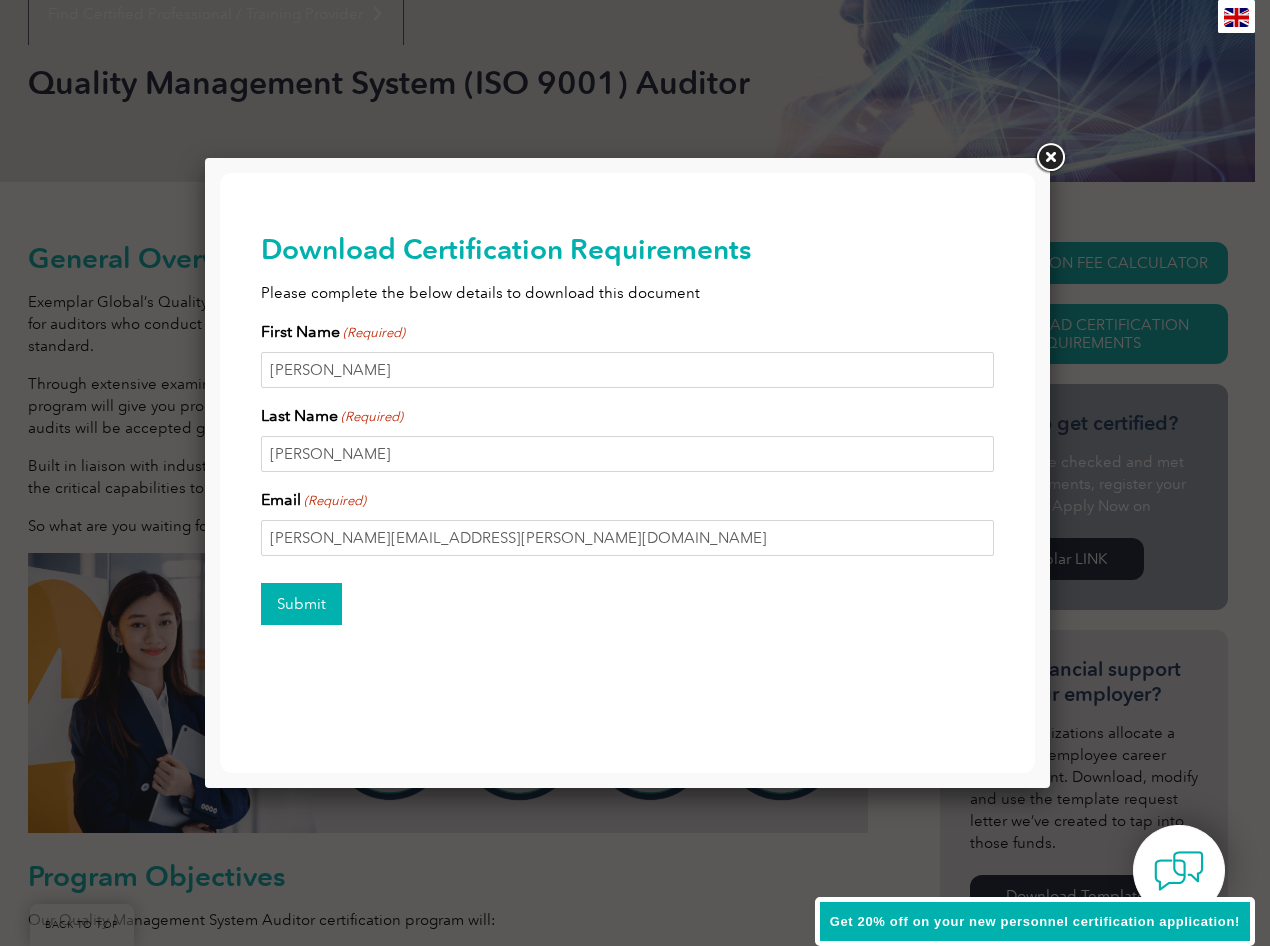 click on "Submit" at bounding box center (301, 604) 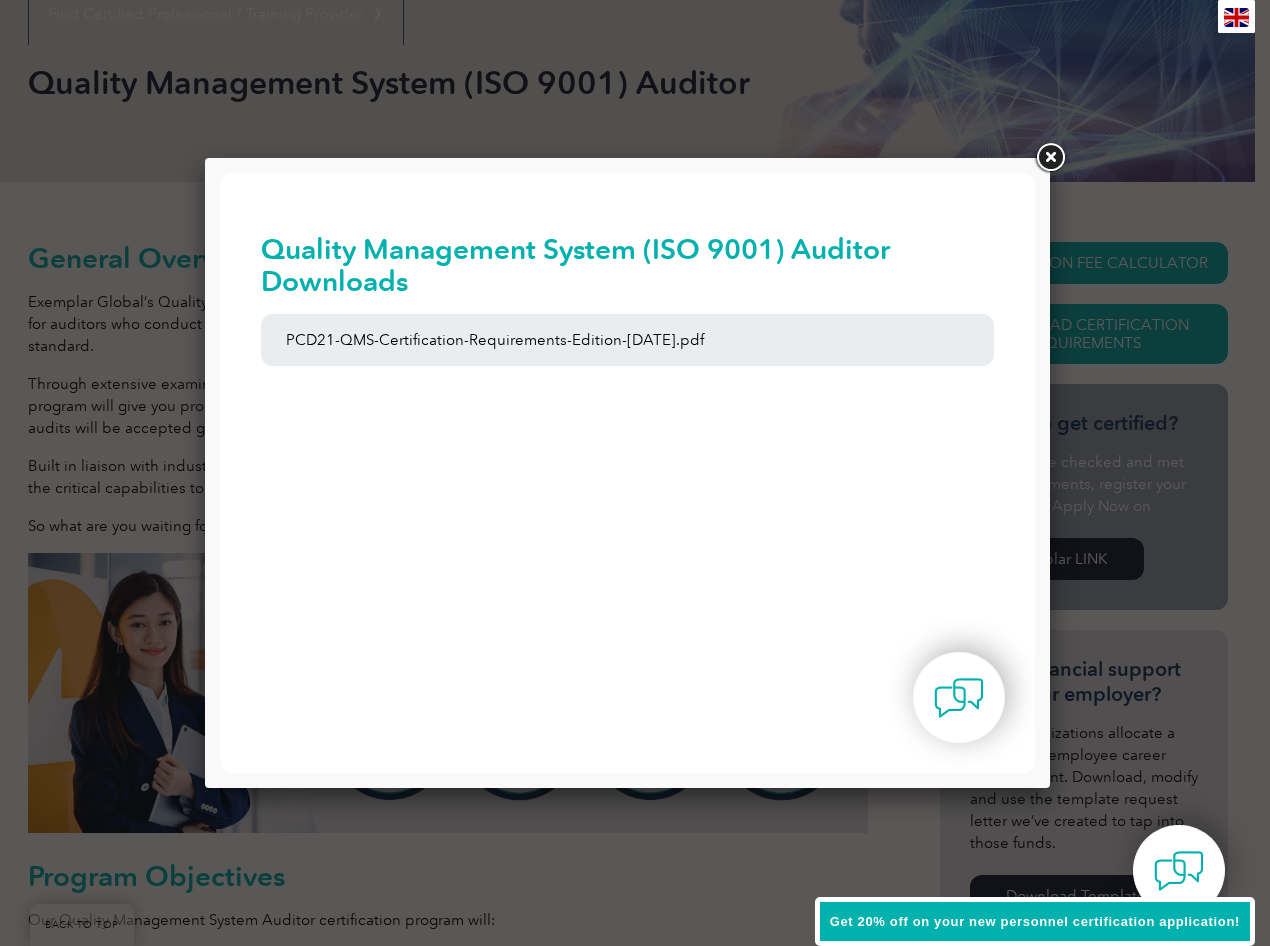 scroll, scrollTop: 0, scrollLeft: 0, axis: both 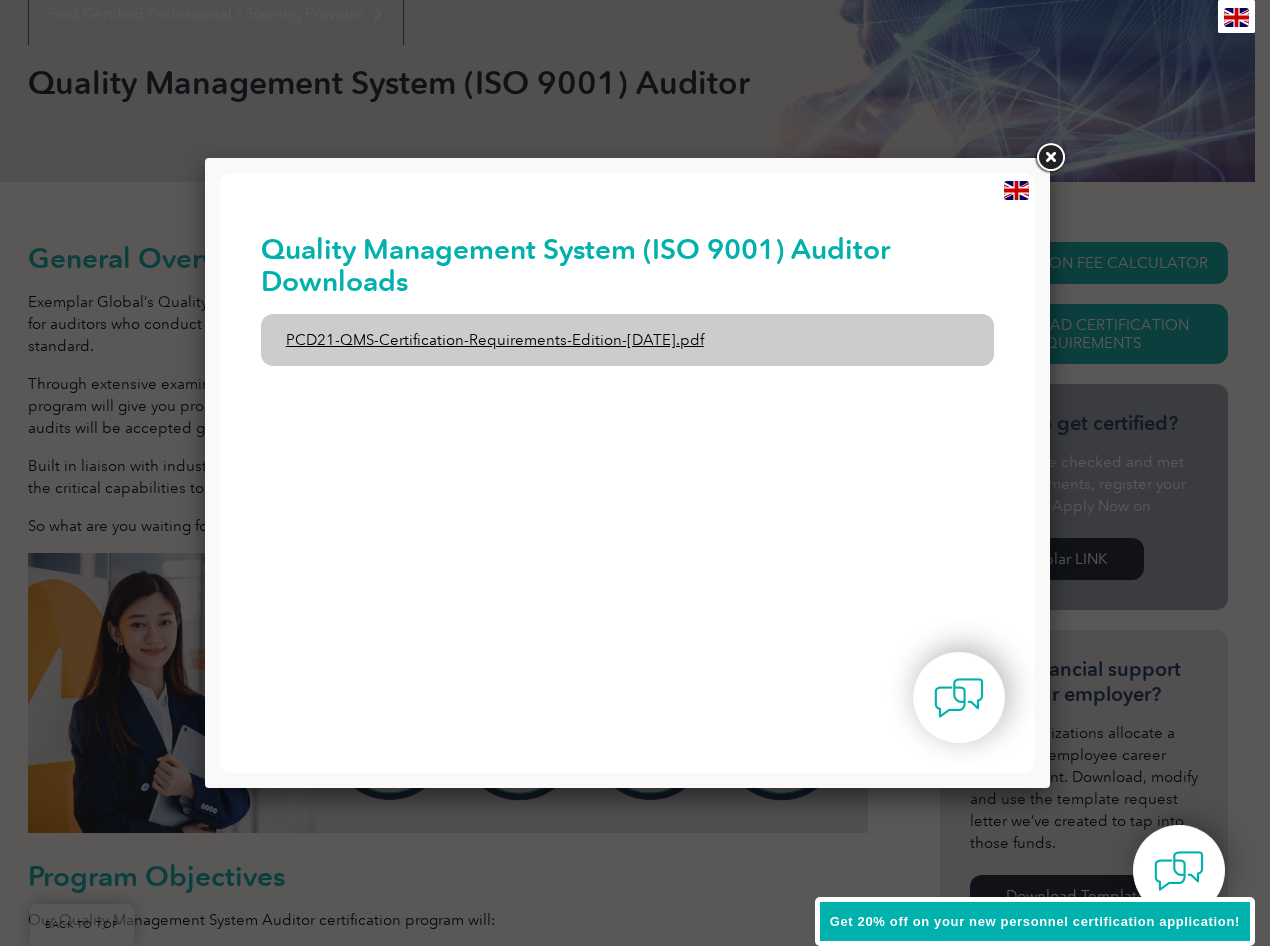 click on "PCD21-QMS-Certification-Requirements-Edition-2-April-2022.pdf" at bounding box center [628, 340] 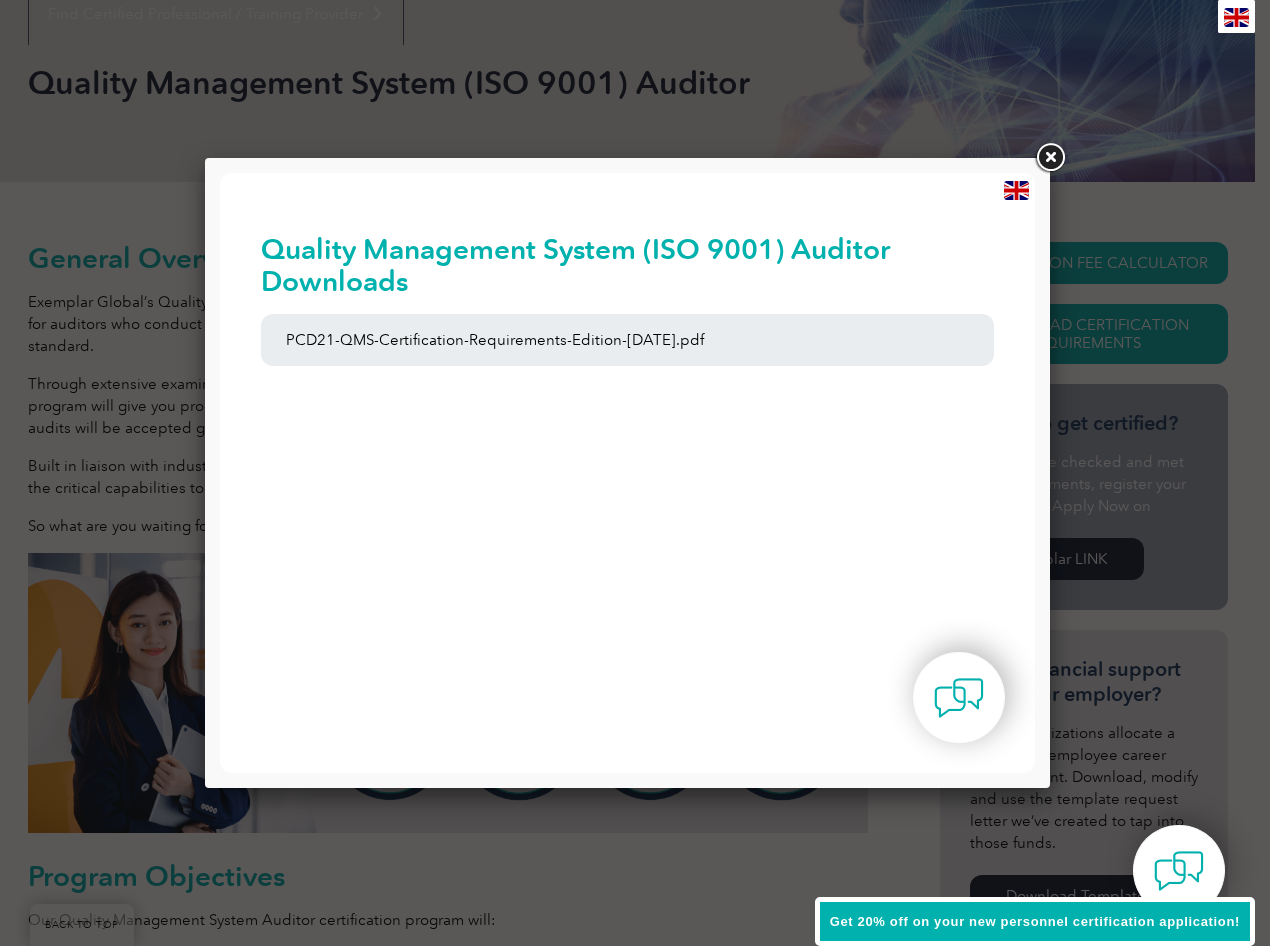 click at bounding box center [1050, 158] 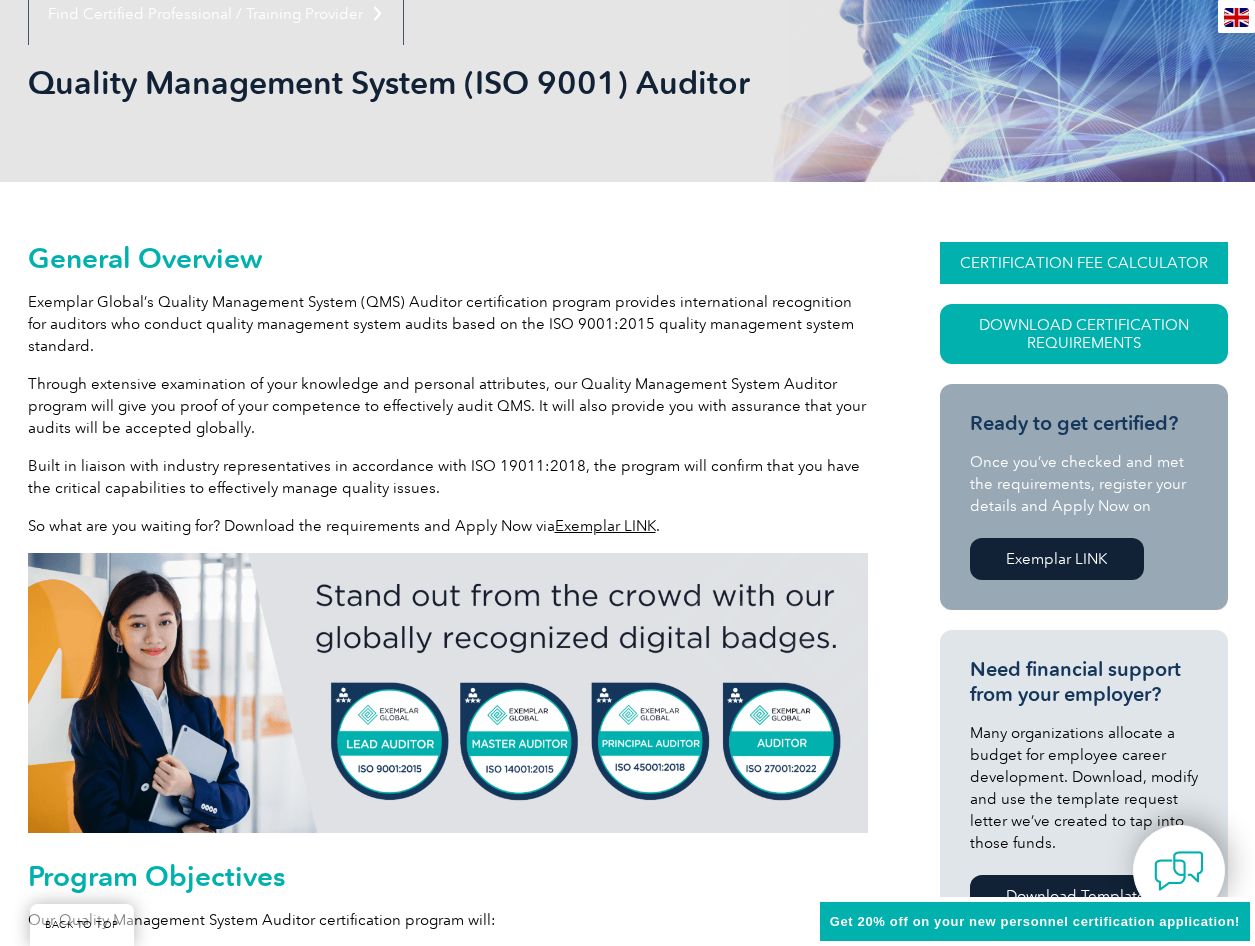 click on "CERTIFICATION FEE CALCULATOR" at bounding box center (1084, 263) 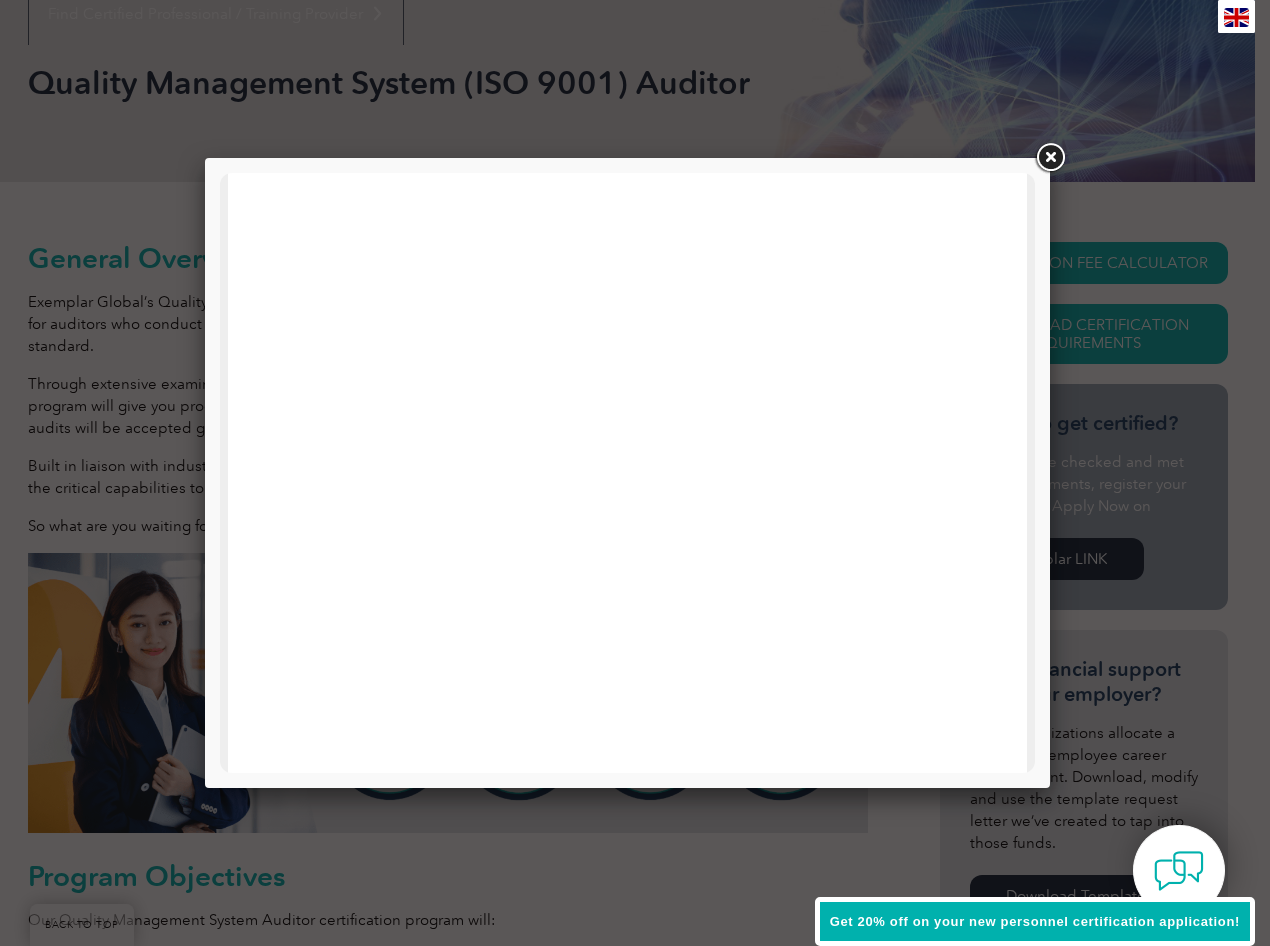 scroll, scrollTop: 954, scrollLeft: 0, axis: vertical 